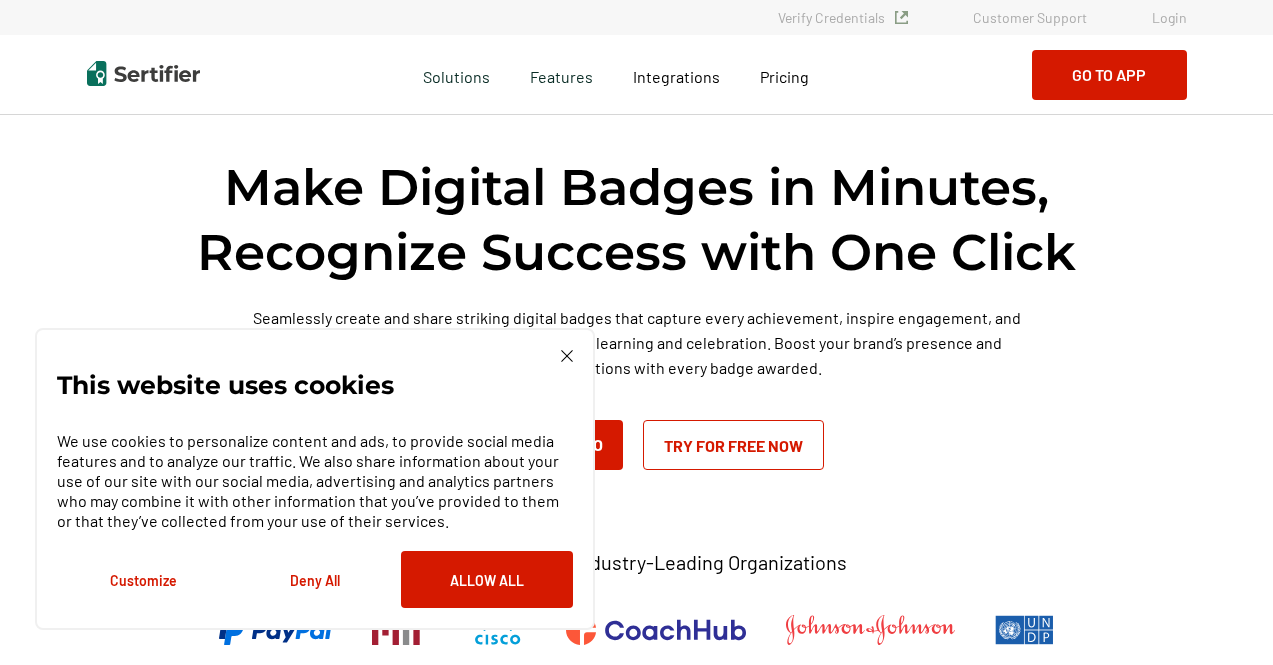 scroll, scrollTop: 60, scrollLeft: 0, axis: vertical 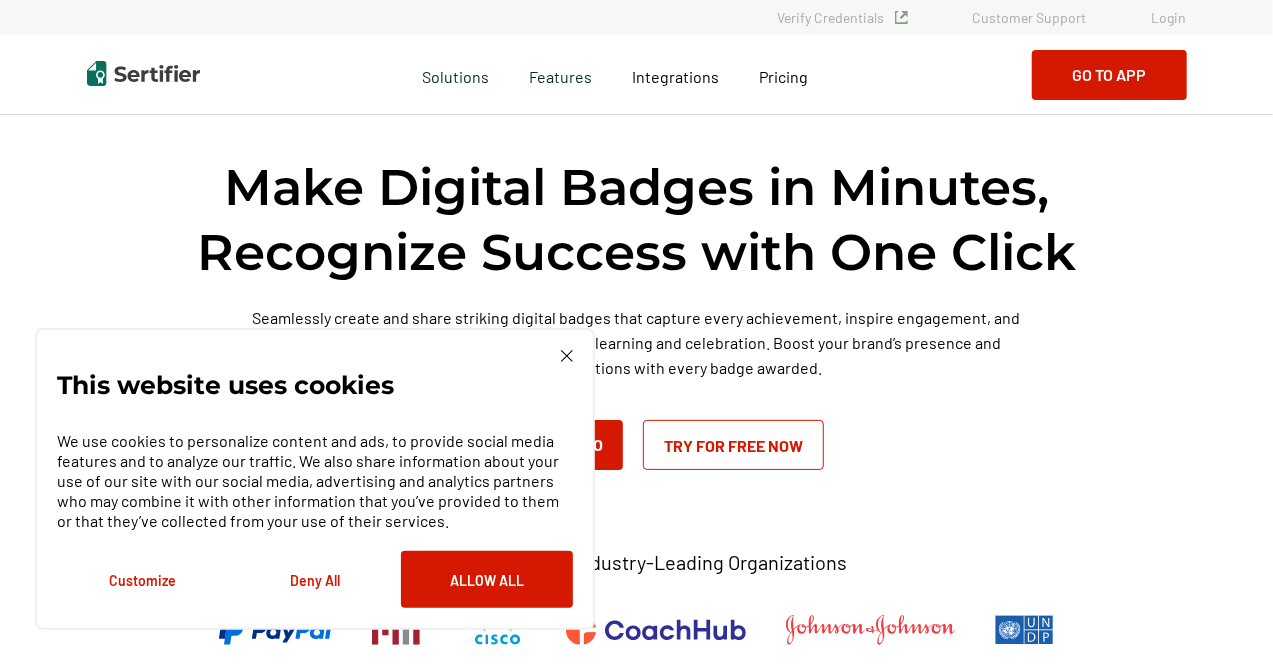 click 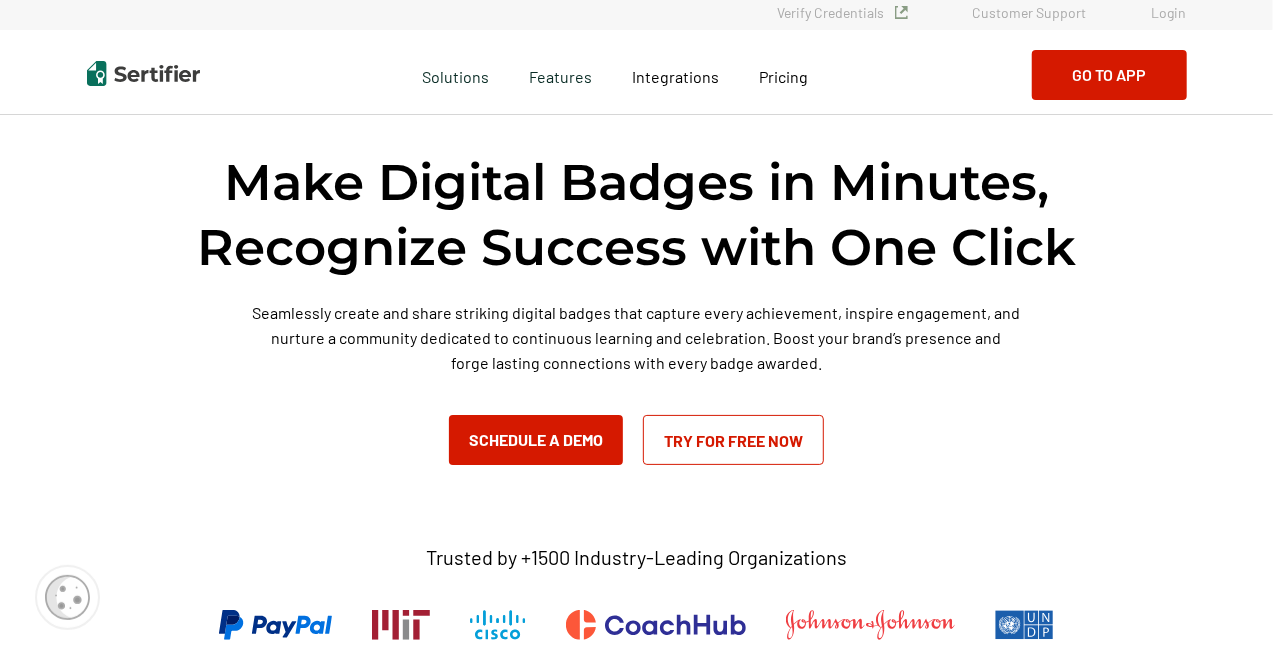 scroll, scrollTop: 0, scrollLeft: 0, axis: both 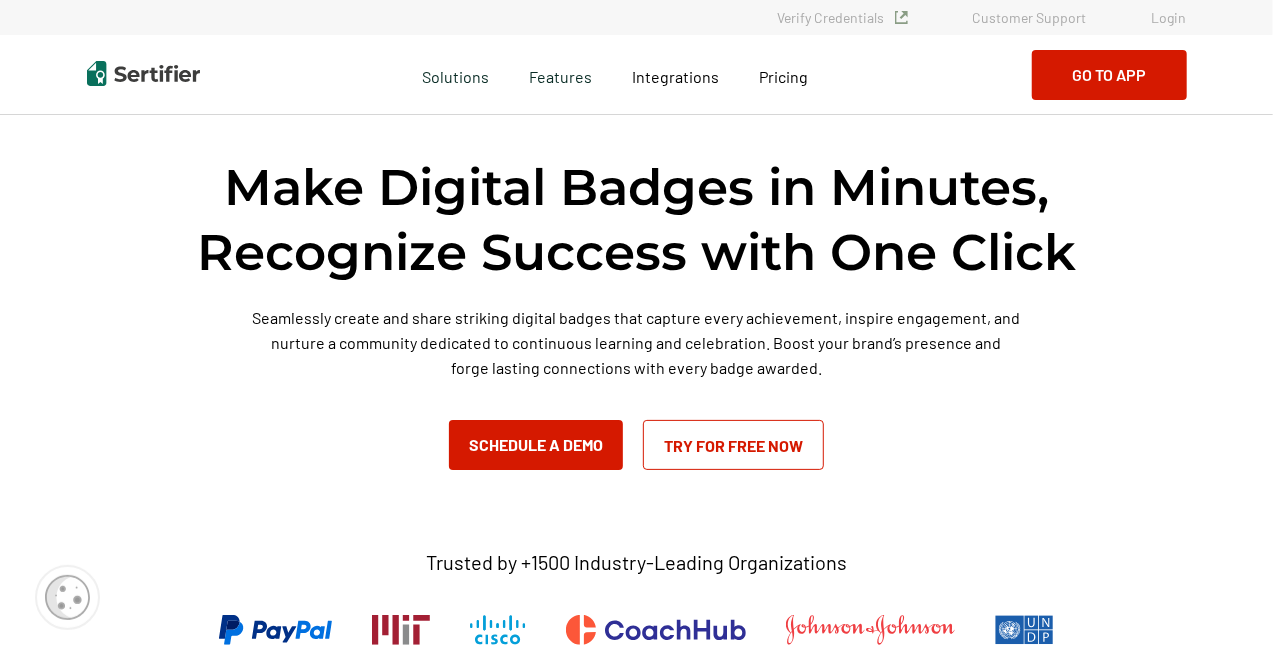click on "Login" at bounding box center (1169, 17) 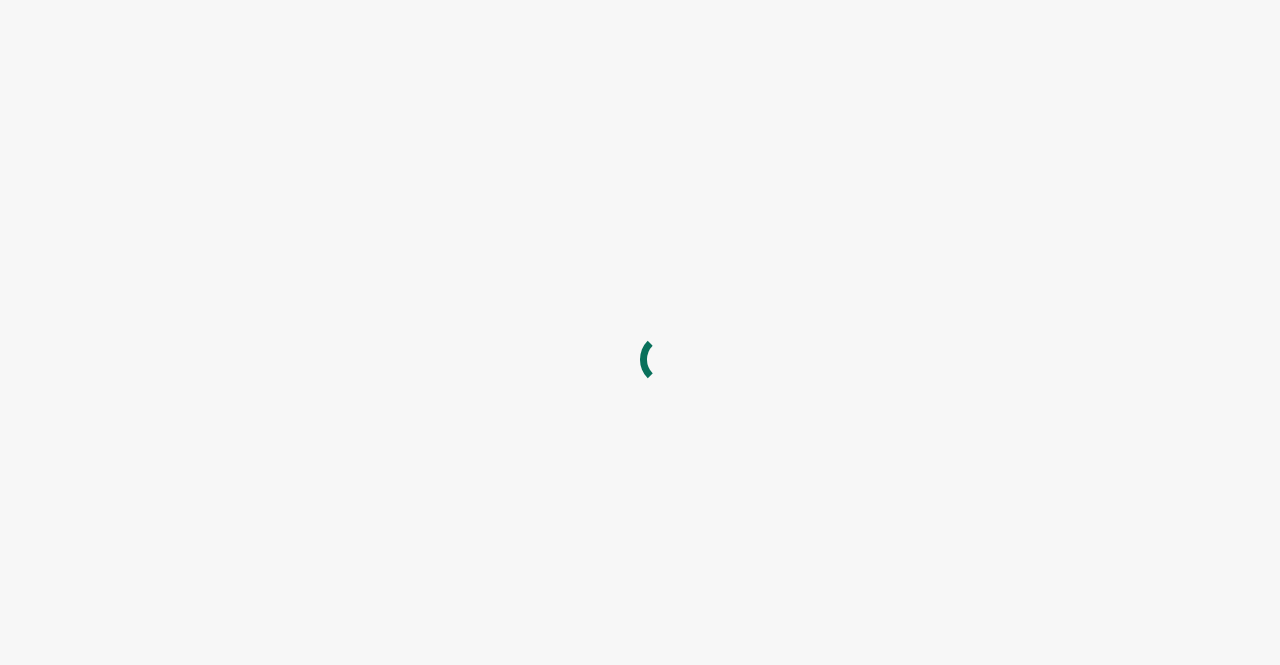 scroll, scrollTop: 0, scrollLeft: 0, axis: both 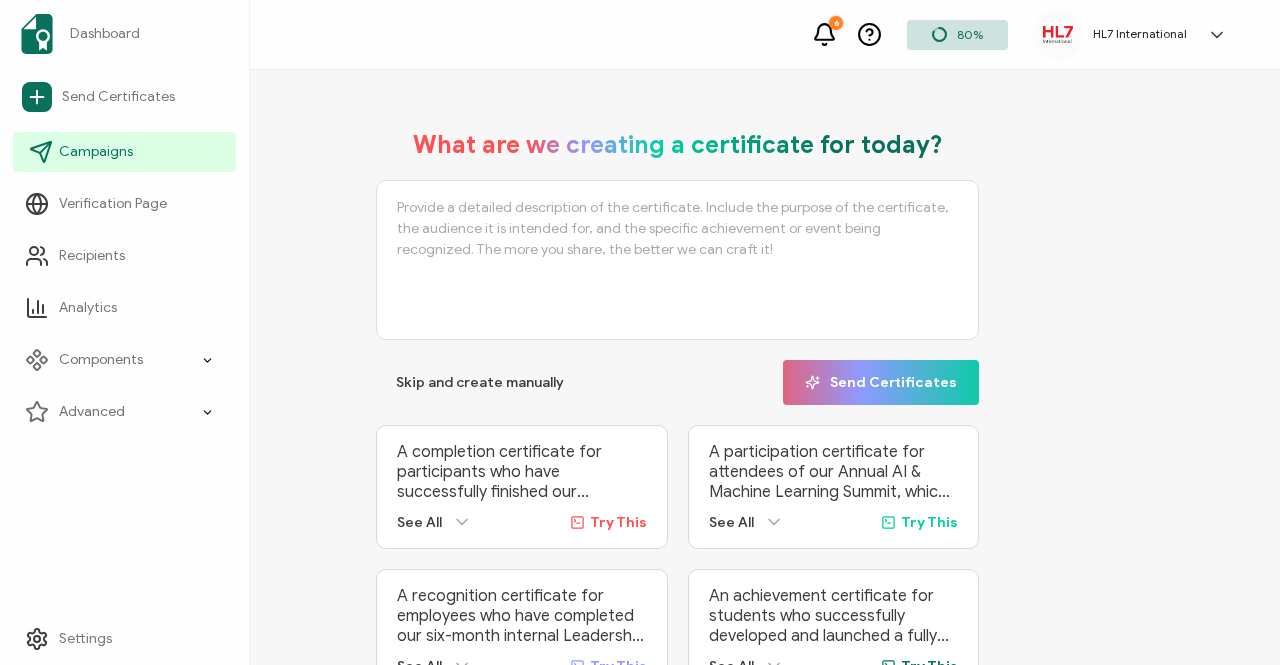 click on "Campaigns" at bounding box center [96, 152] 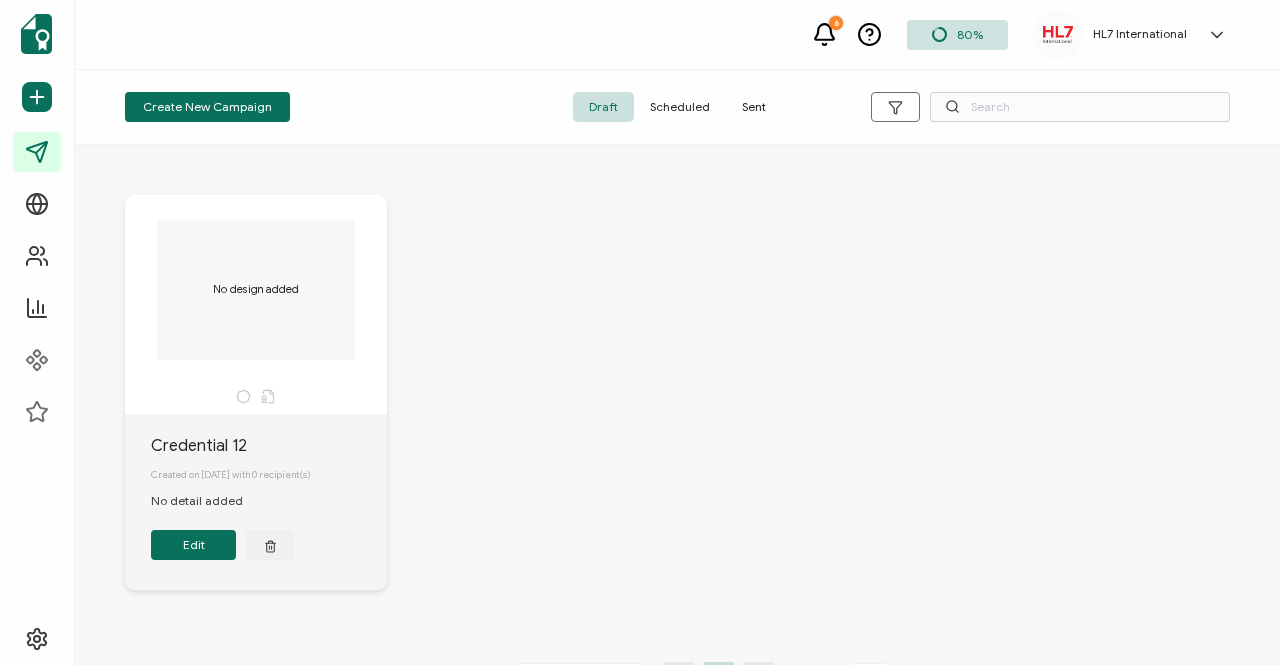 click on "Sent" at bounding box center (754, 107) 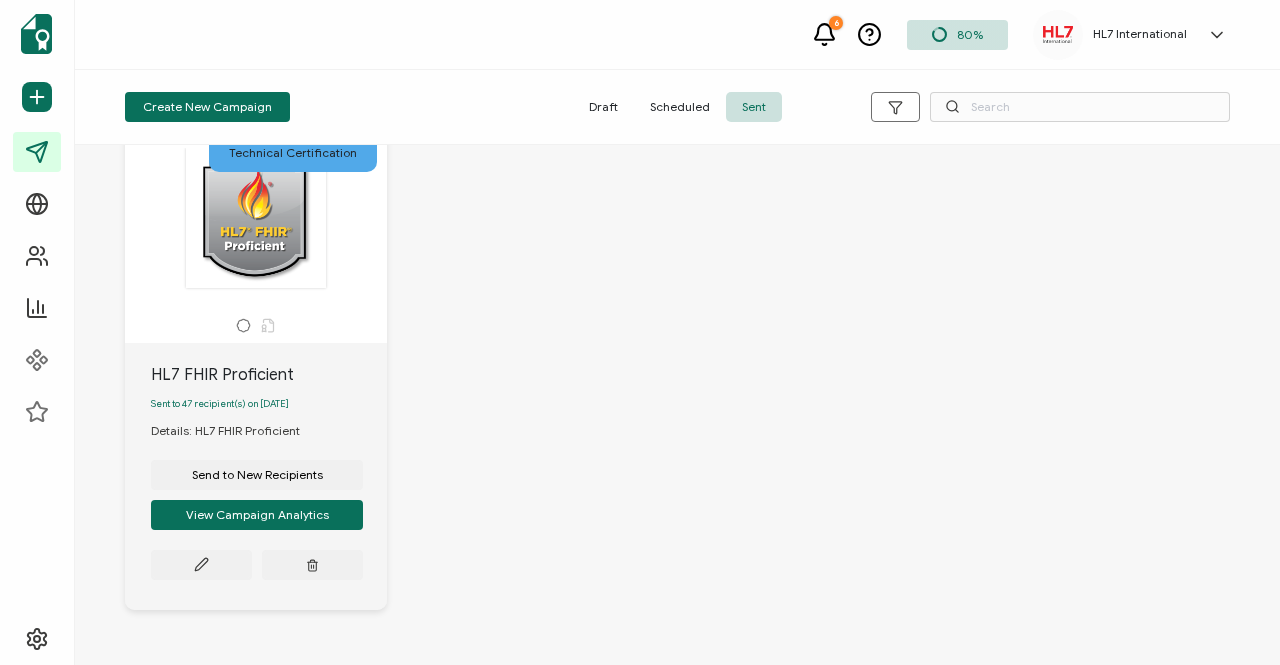 scroll, scrollTop: 1768, scrollLeft: 0, axis: vertical 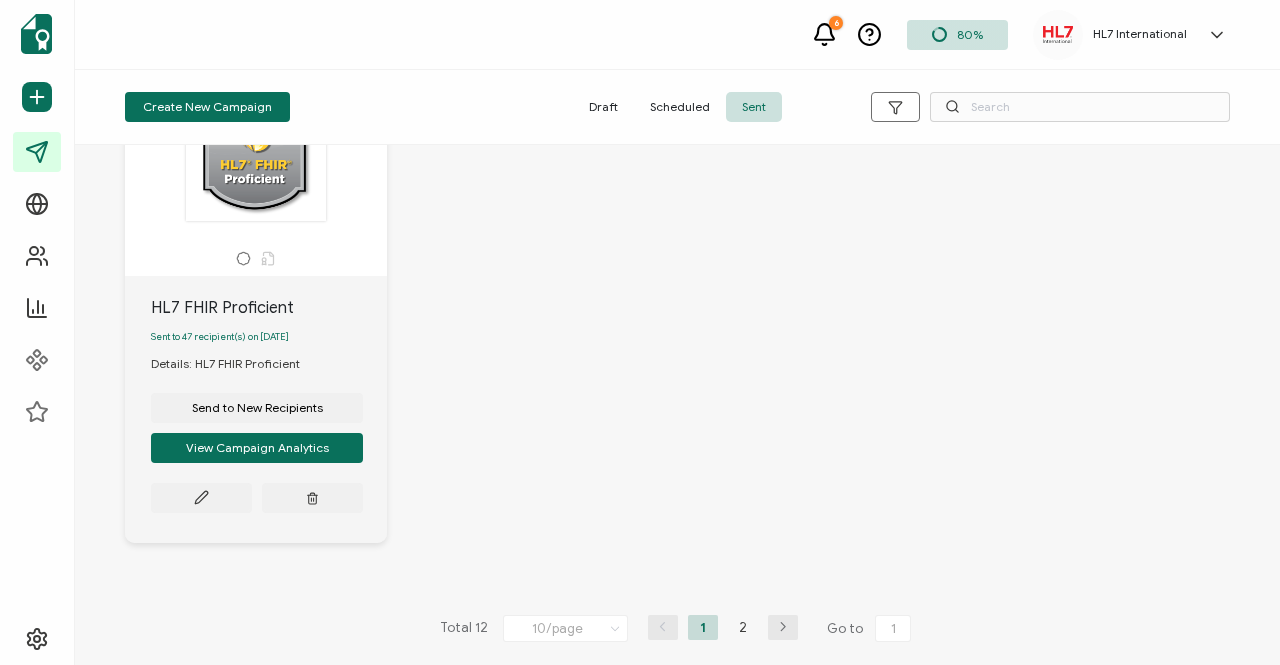 click at bounding box center [783, 627] 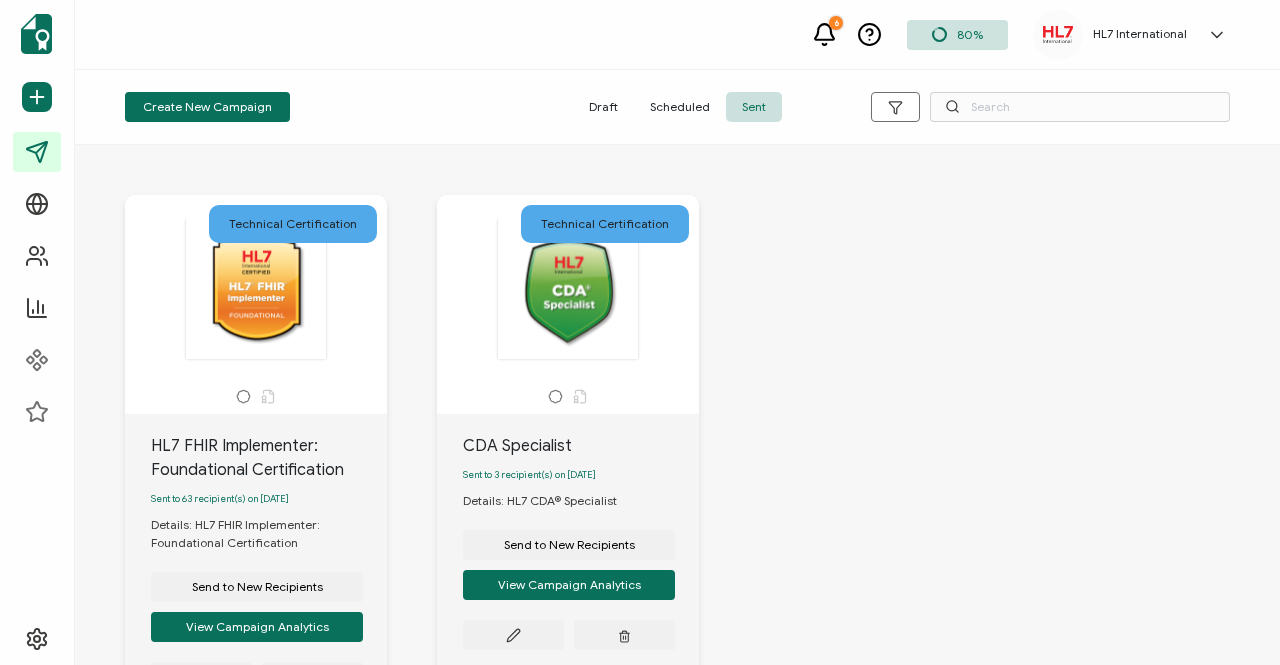 scroll, scrollTop: 100, scrollLeft: 0, axis: vertical 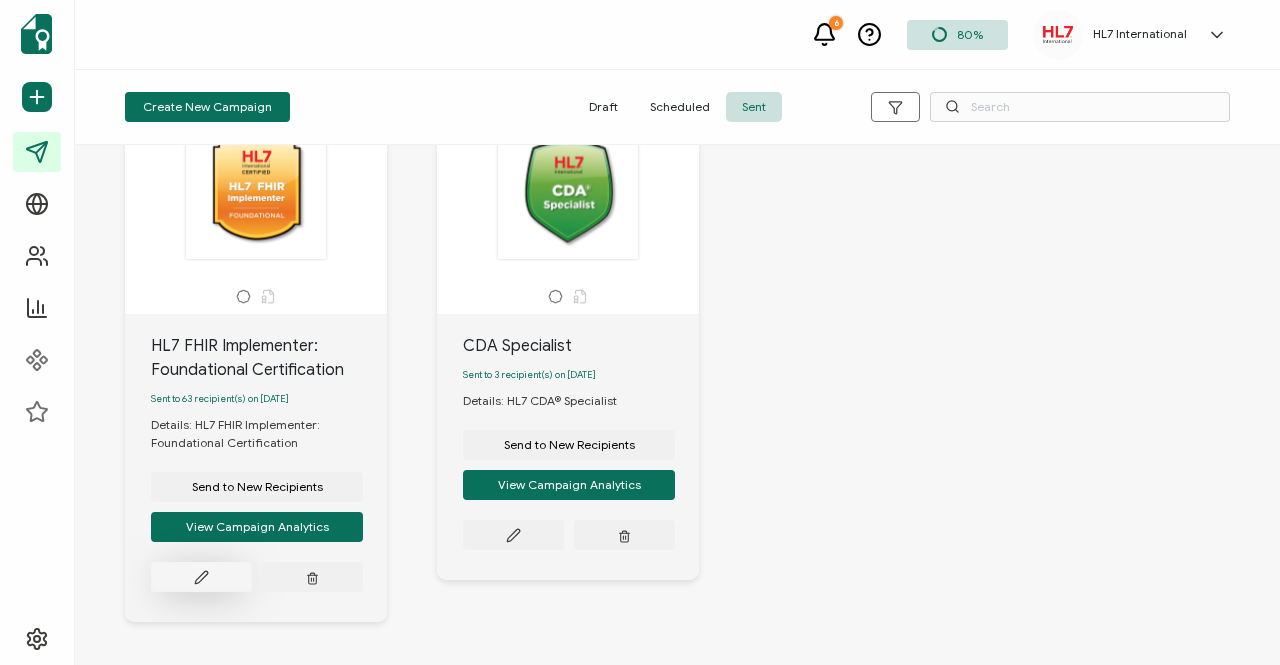 click 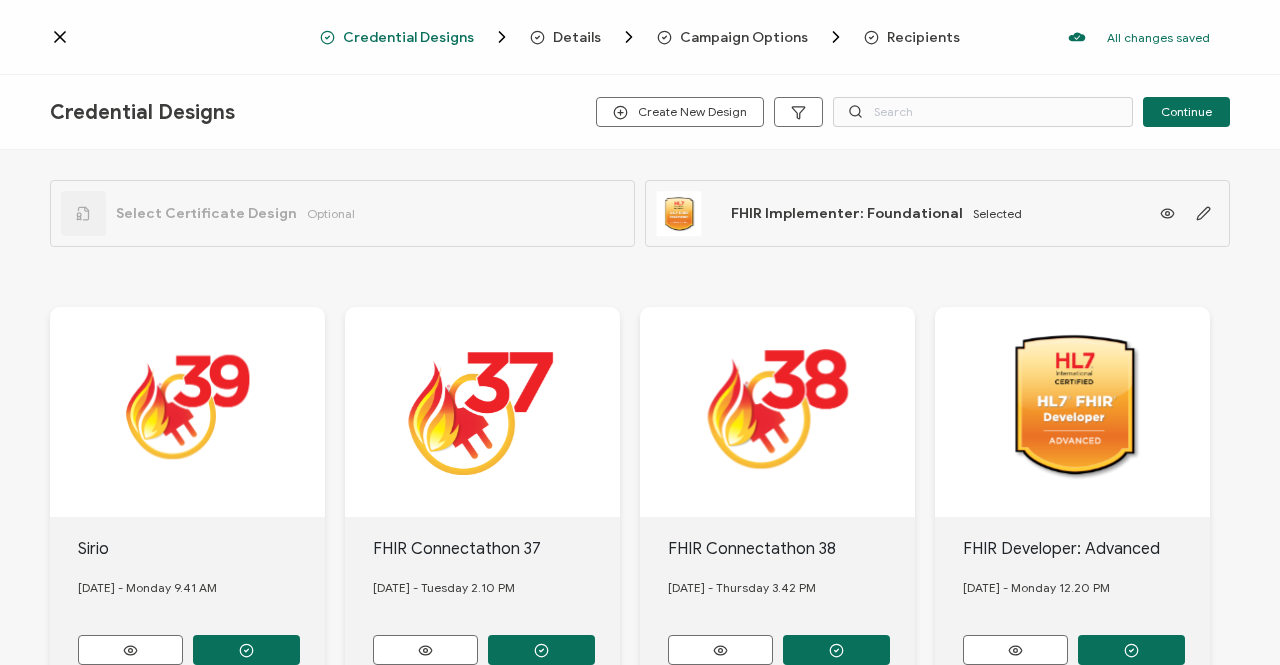 click on "Recipients" at bounding box center [923, 37] 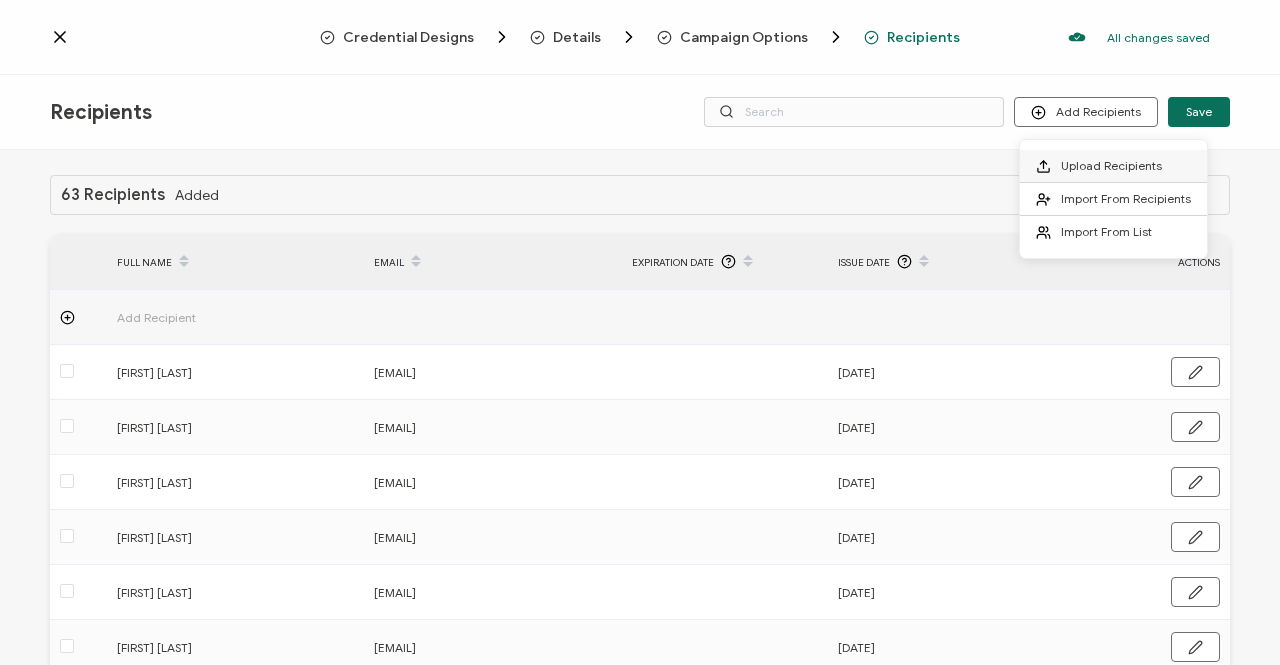click on "Upload Recipients" at bounding box center [1111, 165] 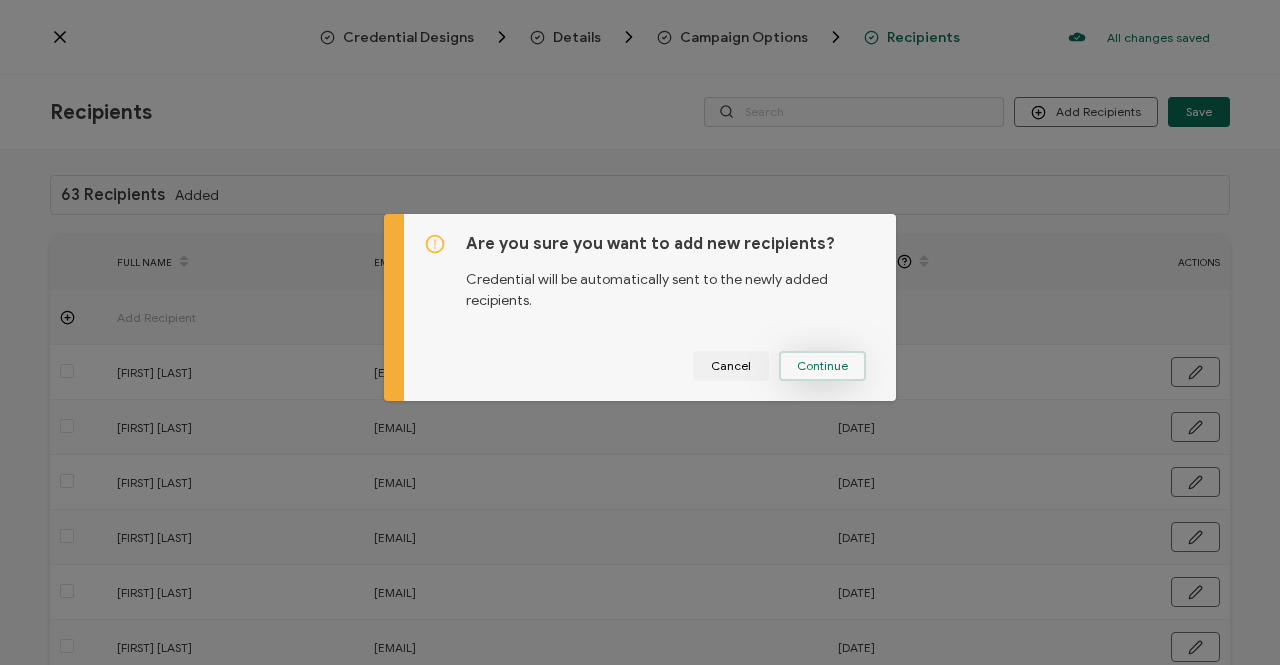 click on "Continue" at bounding box center (822, 366) 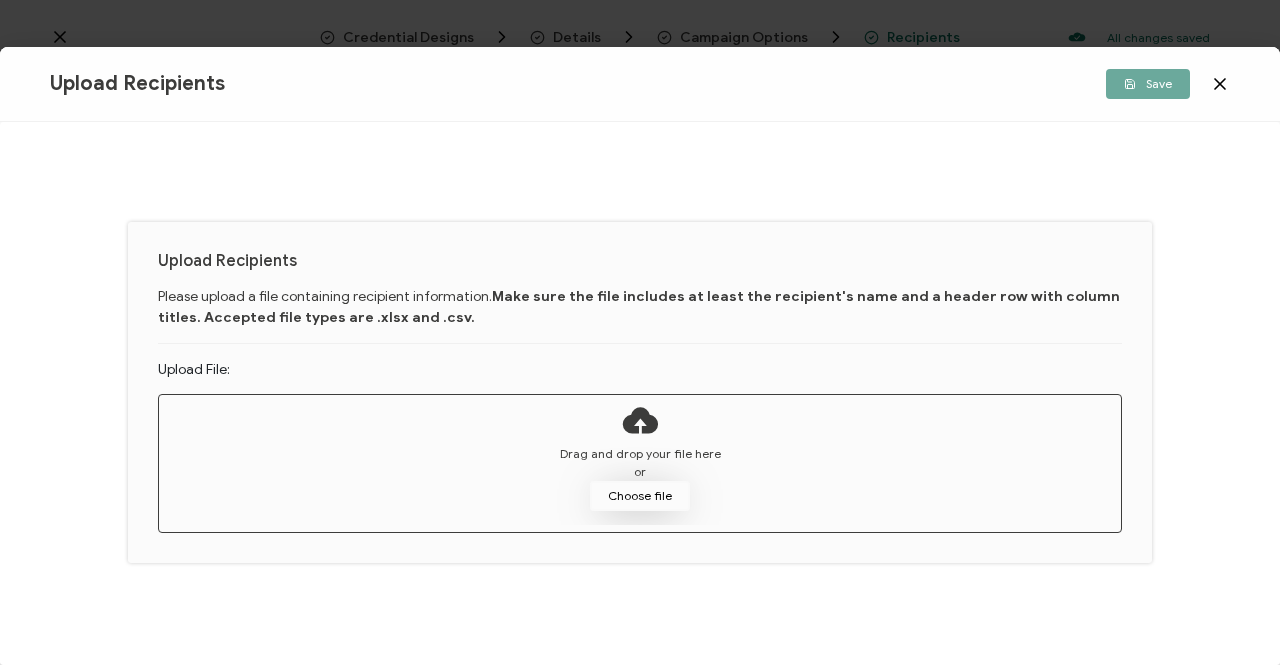 click on "Choose file" at bounding box center [640, 496] 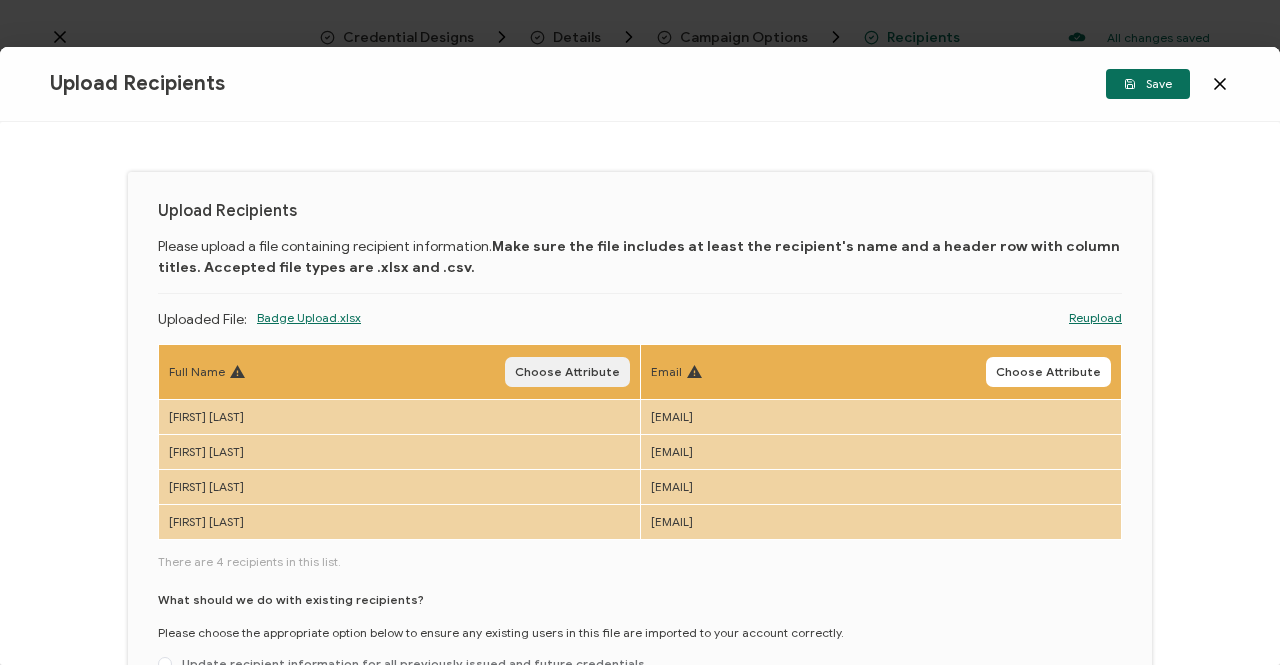 click on "Choose Attribute" at bounding box center [567, 372] 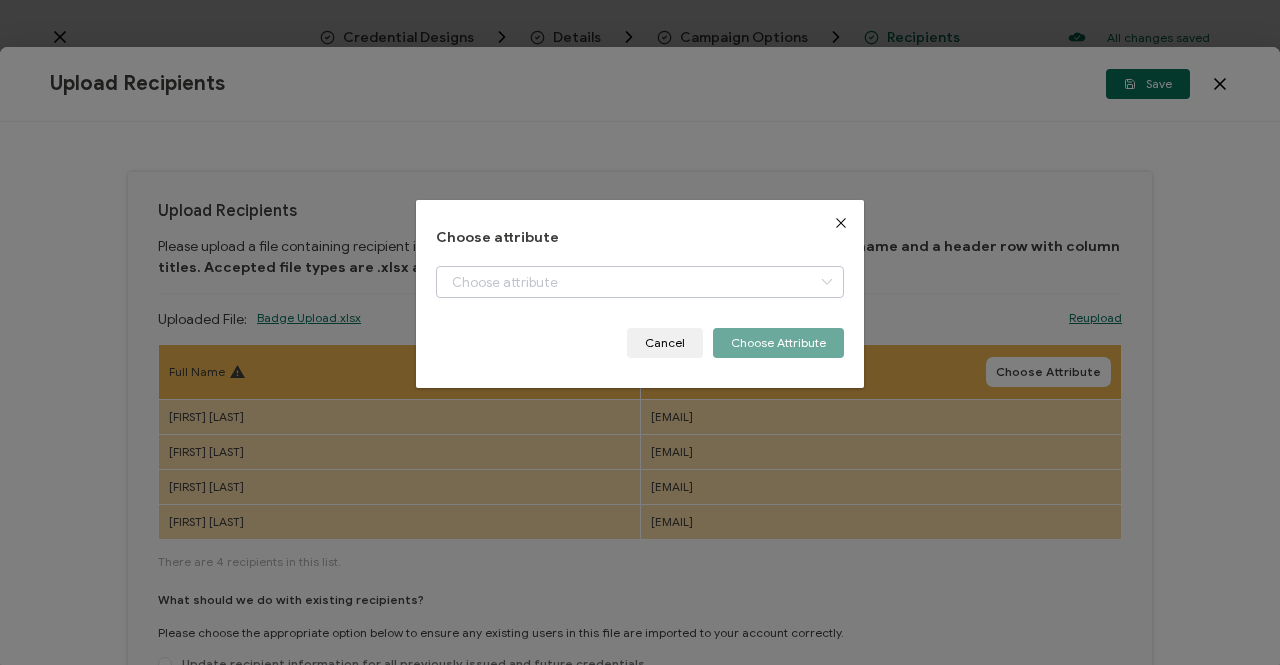 click at bounding box center (826, 282) 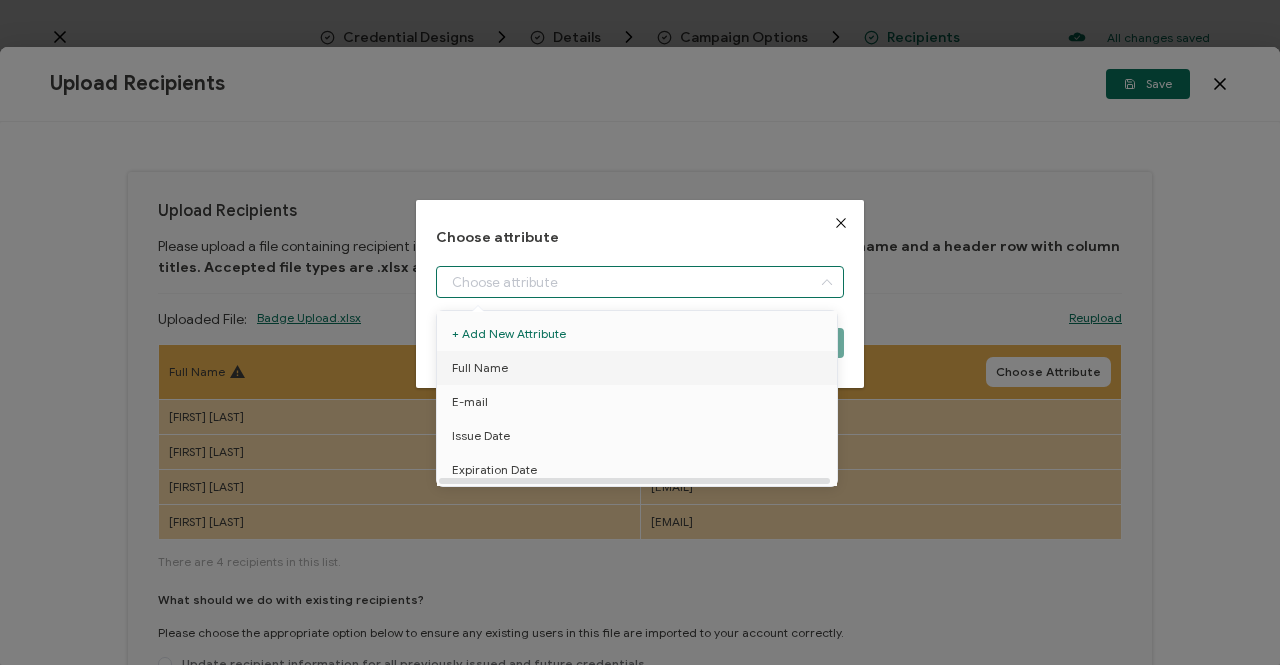 click on "Full Name" at bounding box center (480, 368) 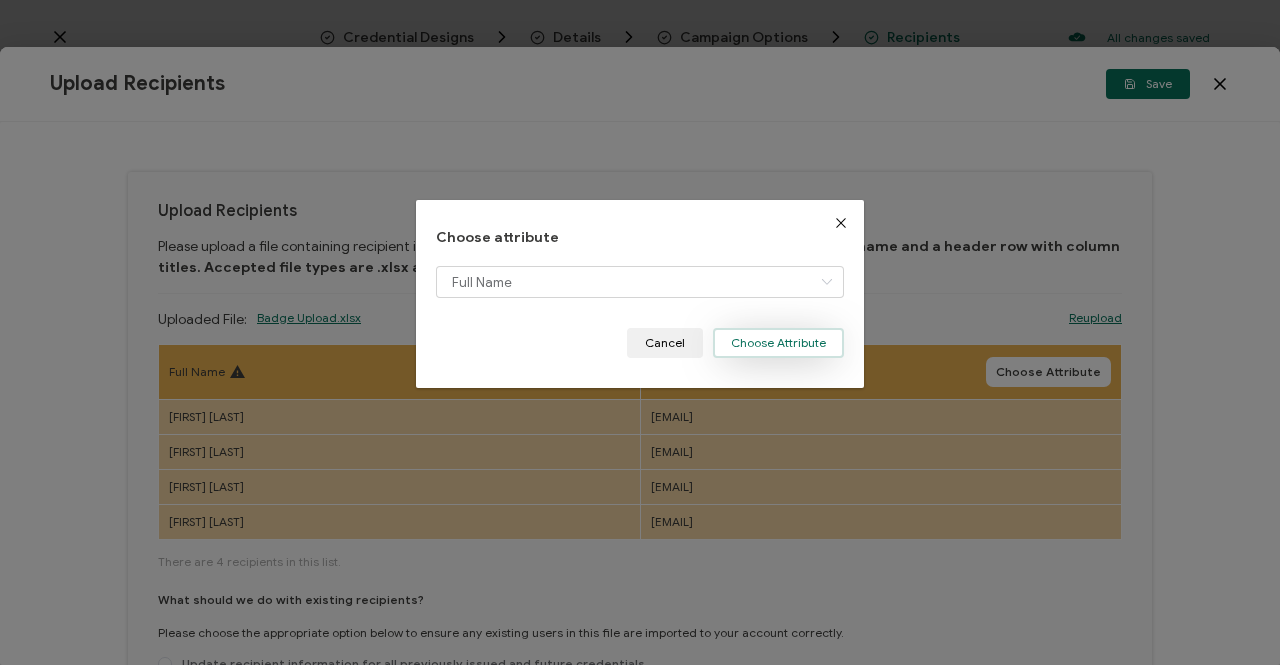 click on "Choose Attribute" at bounding box center [778, 343] 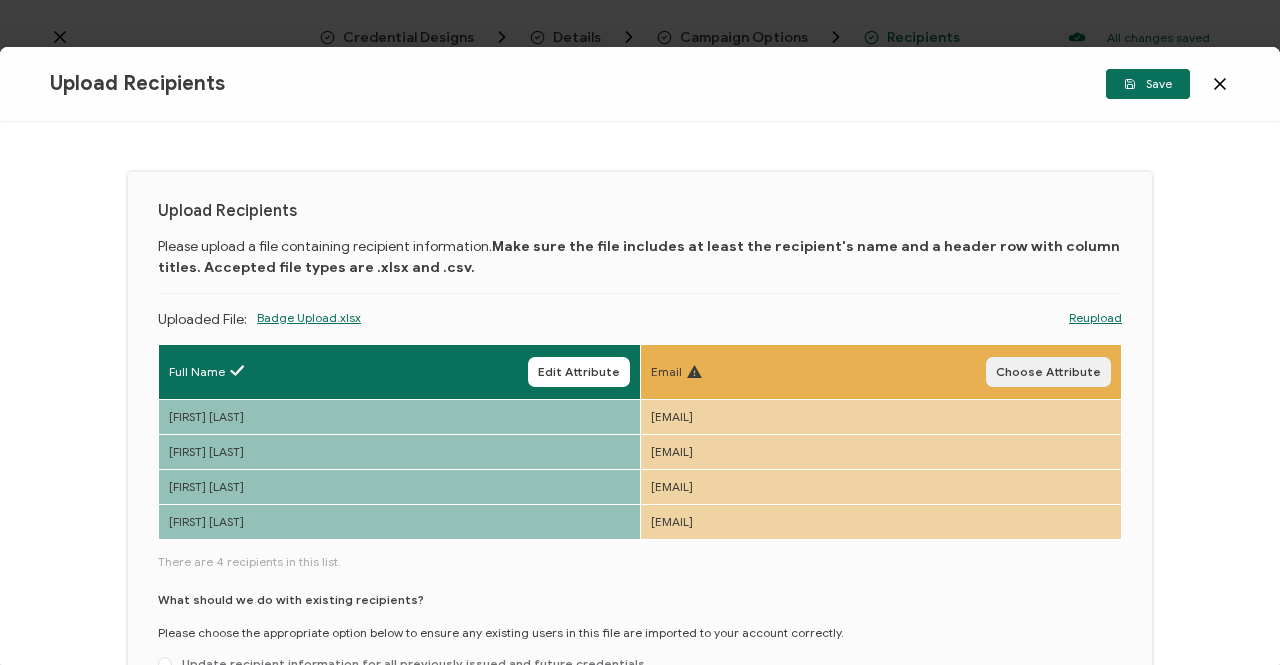 click on "Choose Attribute" at bounding box center [1048, 372] 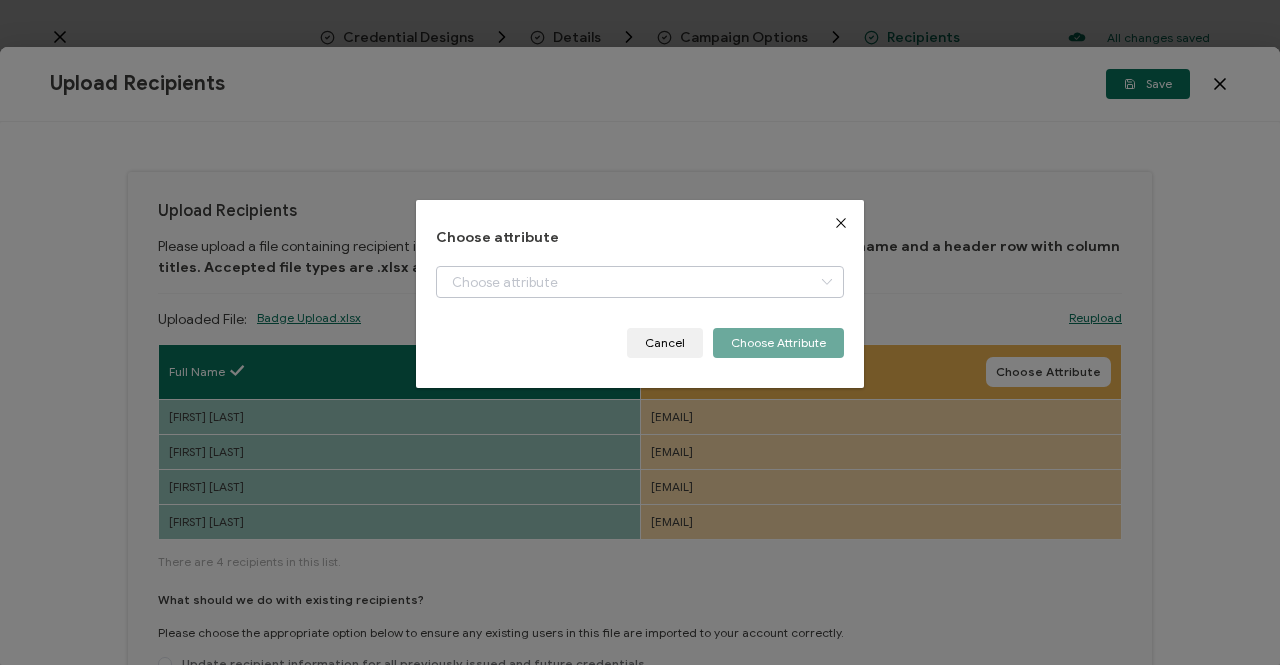 click at bounding box center (826, 282) 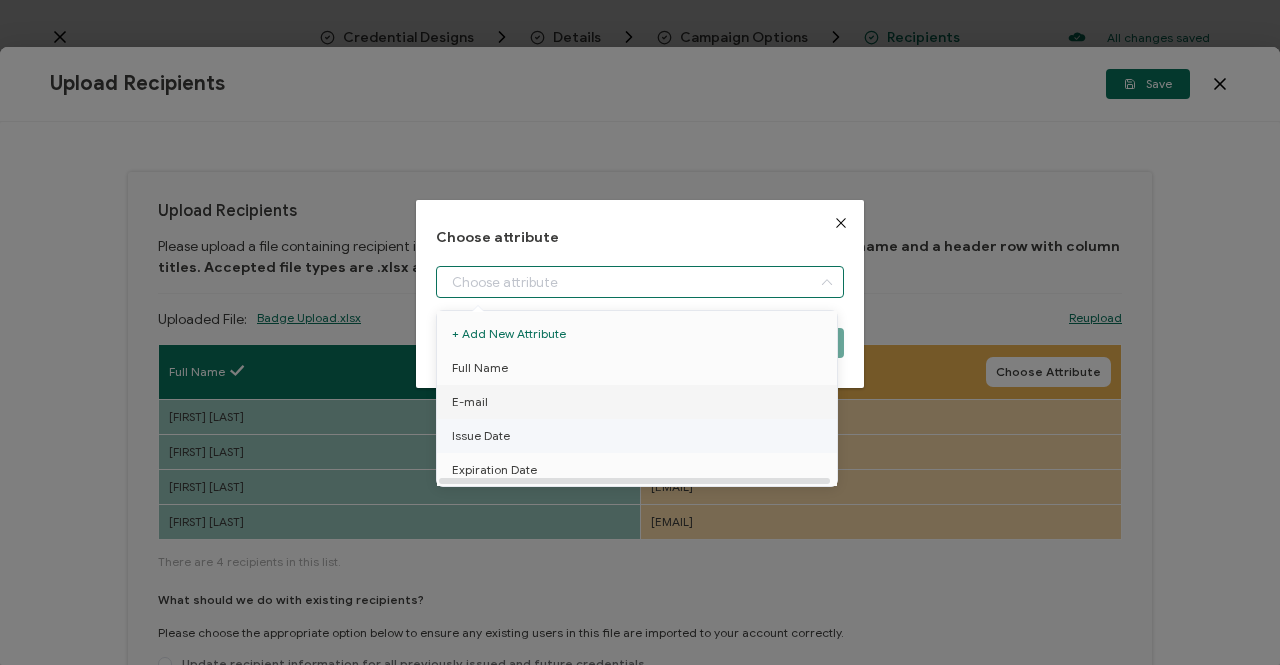 click on "E-mail" at bounding box center (470, 402) 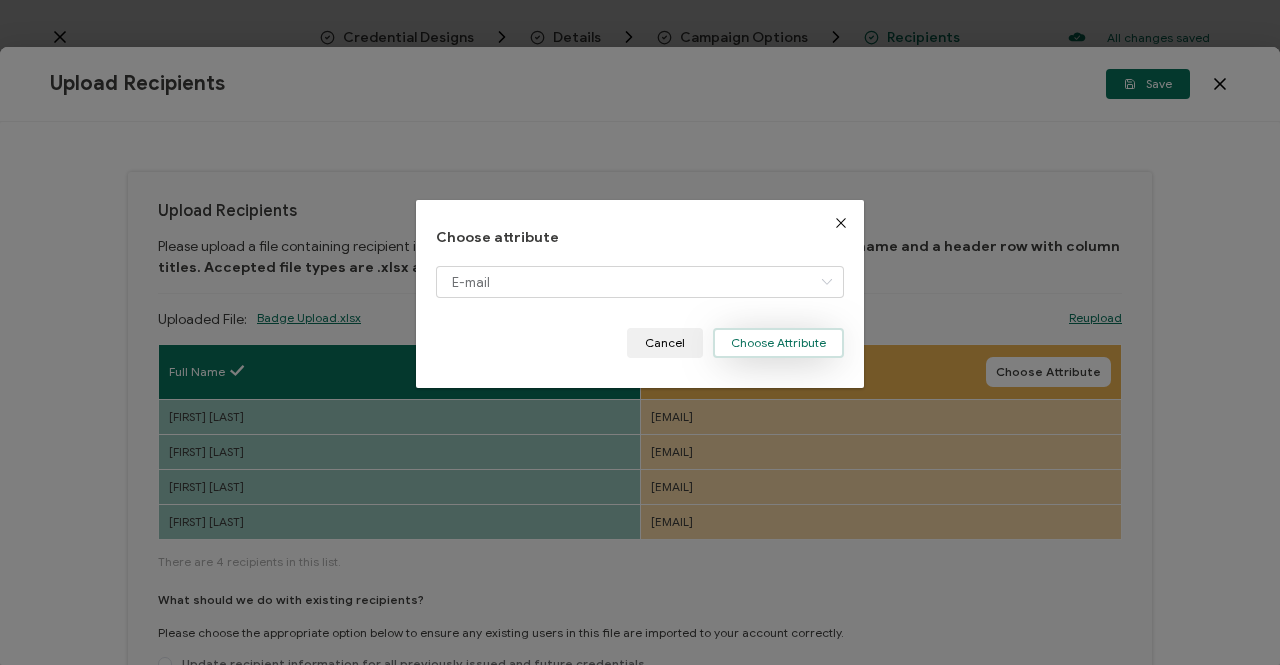 click on "Choose Attribute" at bounding box center (778, 343) 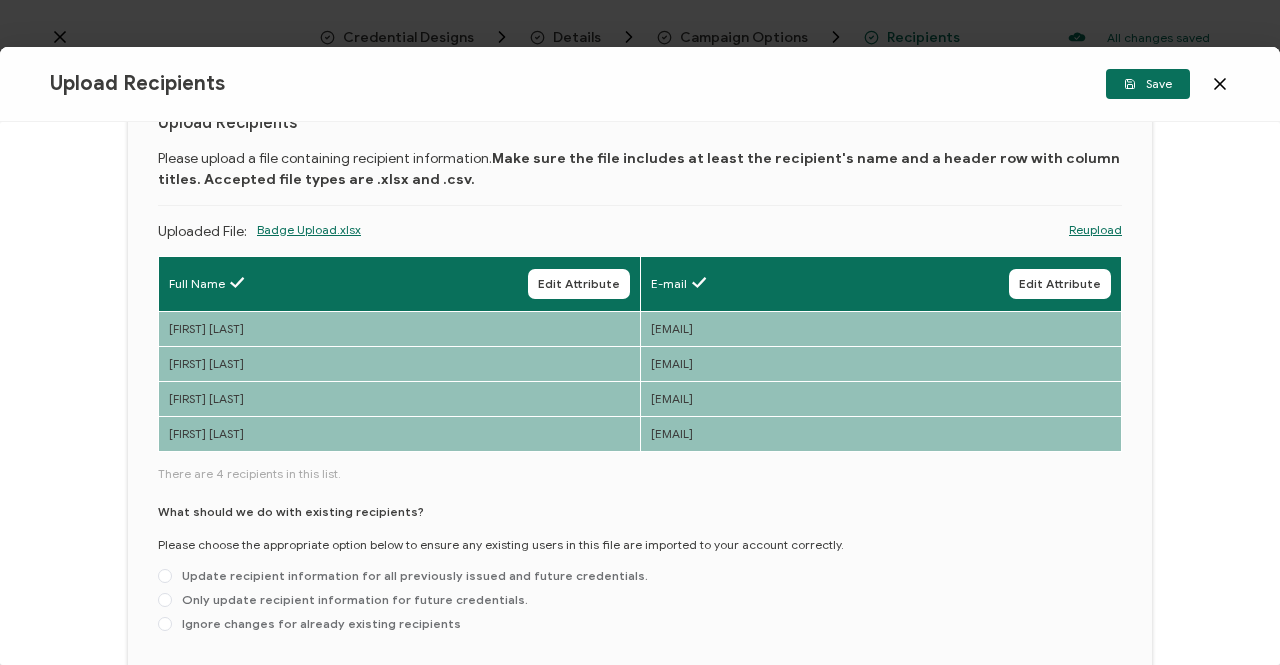 scroll, scrollTop: 192, scrollLeft: 0, axis: vertical 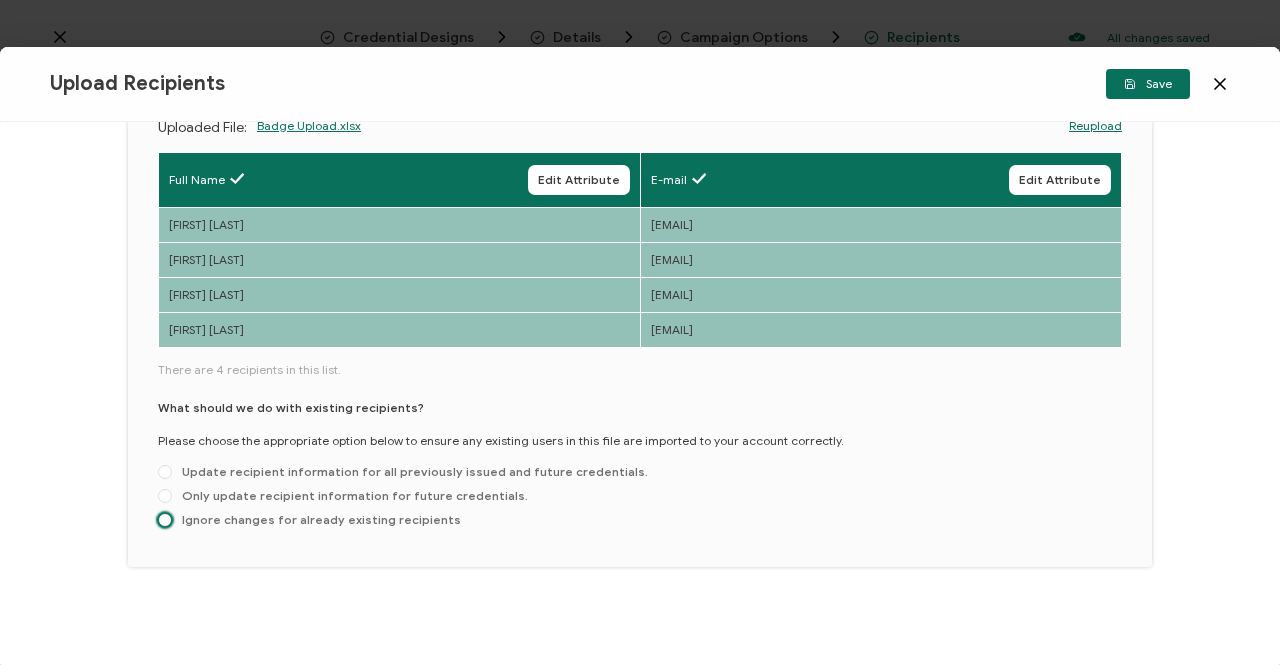 click at bounding box center [165, 520] 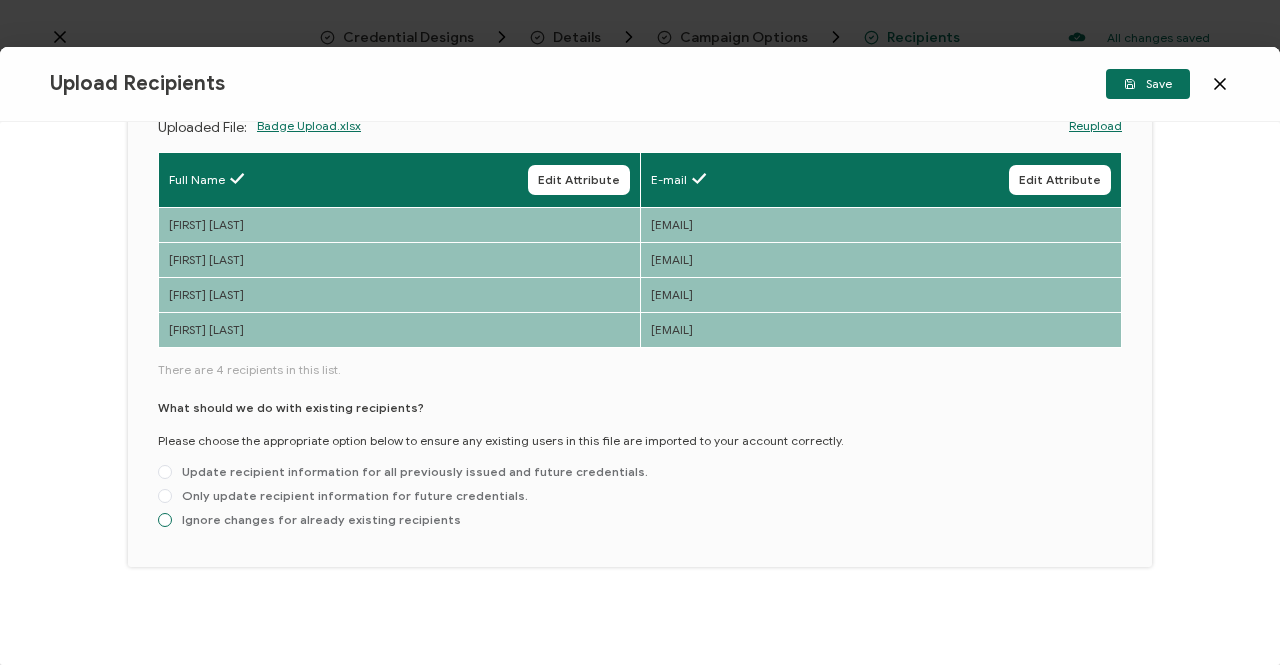 click on "Ignore changes for already existing recipients" at bounding box center [165, 521] 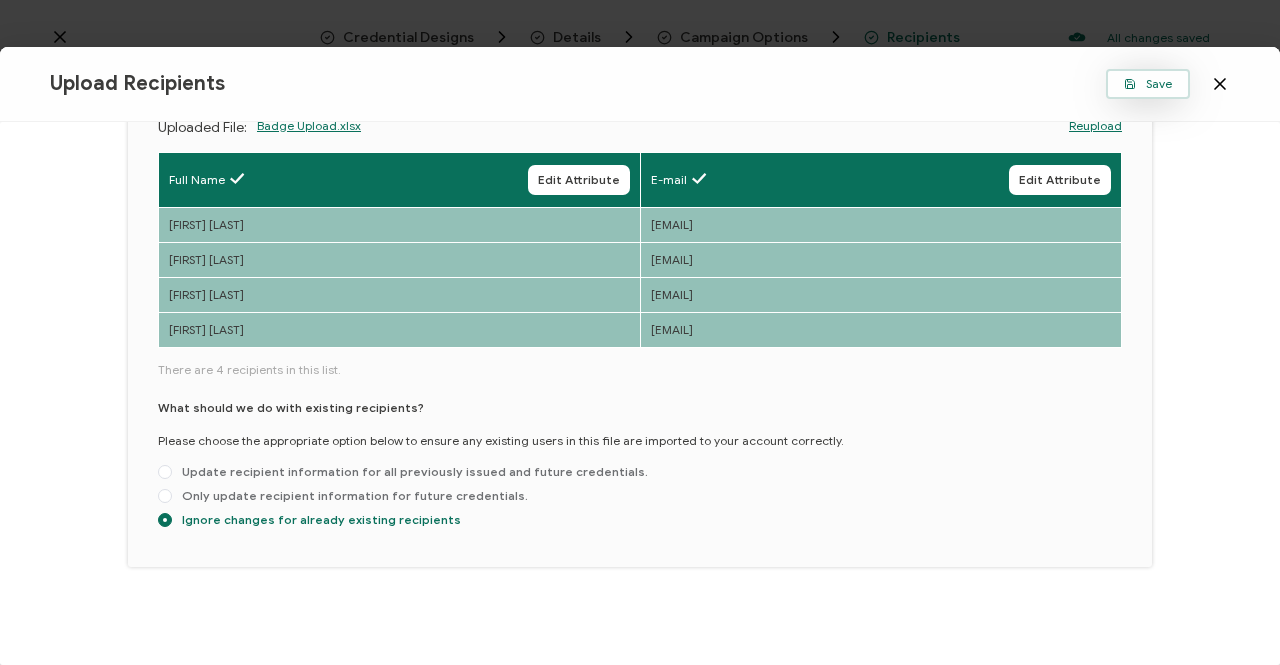 click on "Save" at bounding box center (1148, 84) 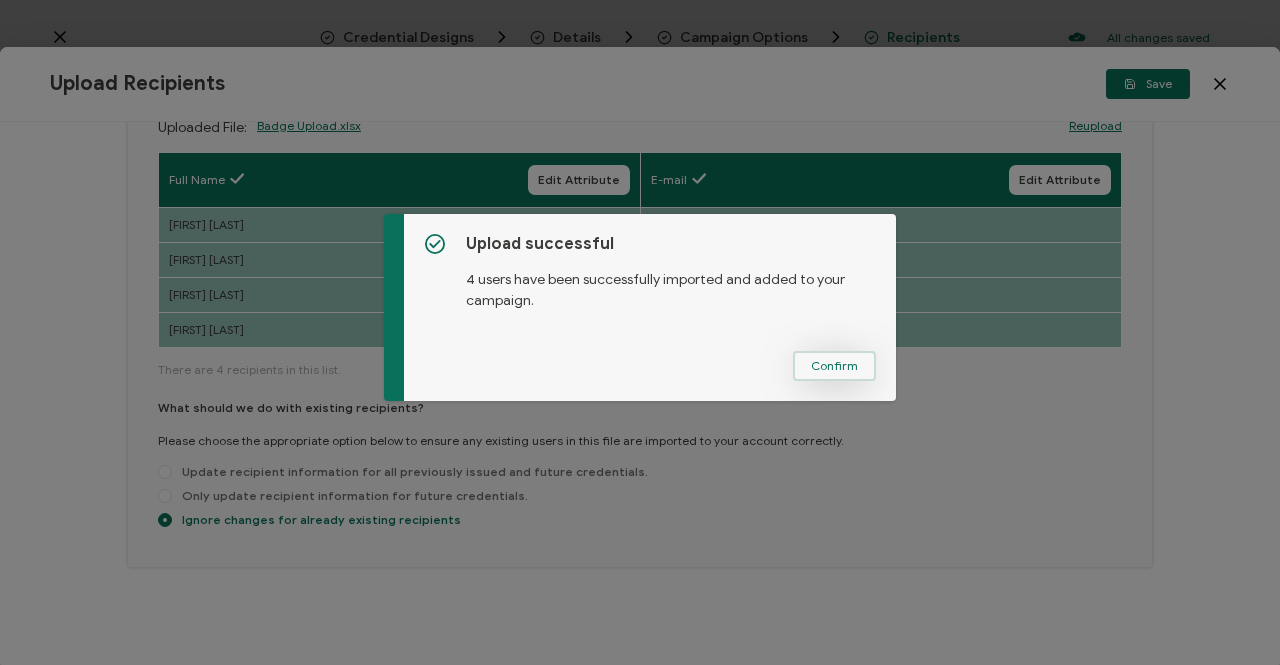 click on "Confirm" at bounding box center (834, 366) 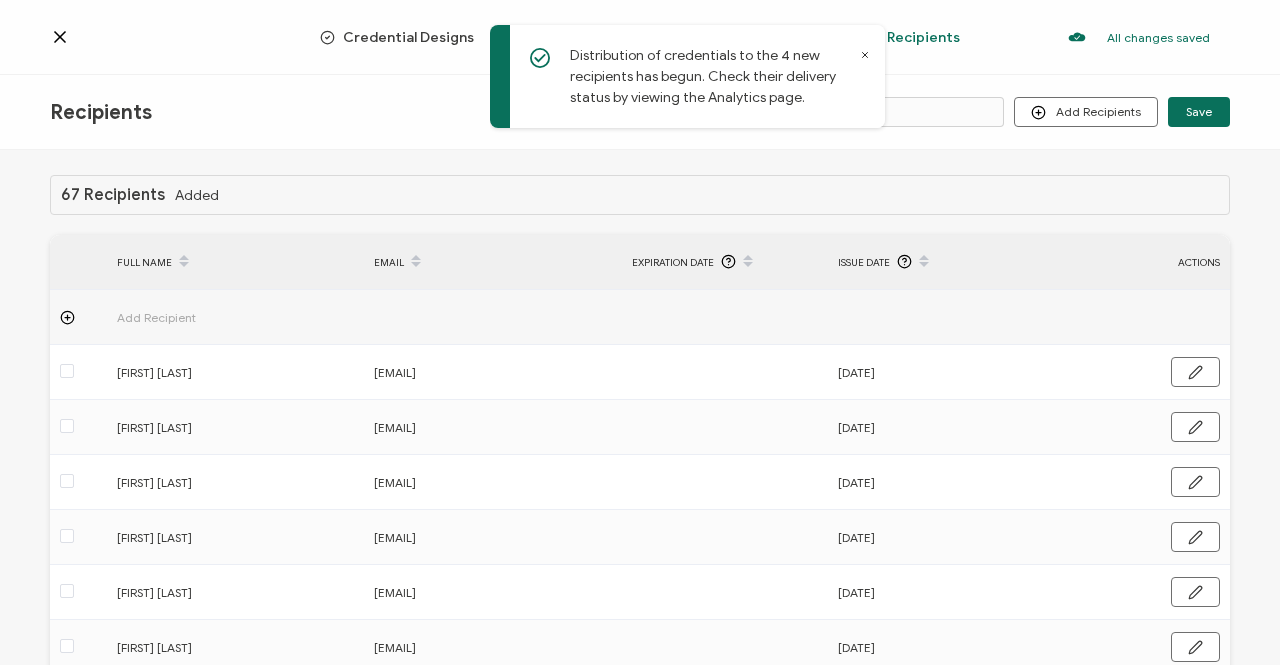 click 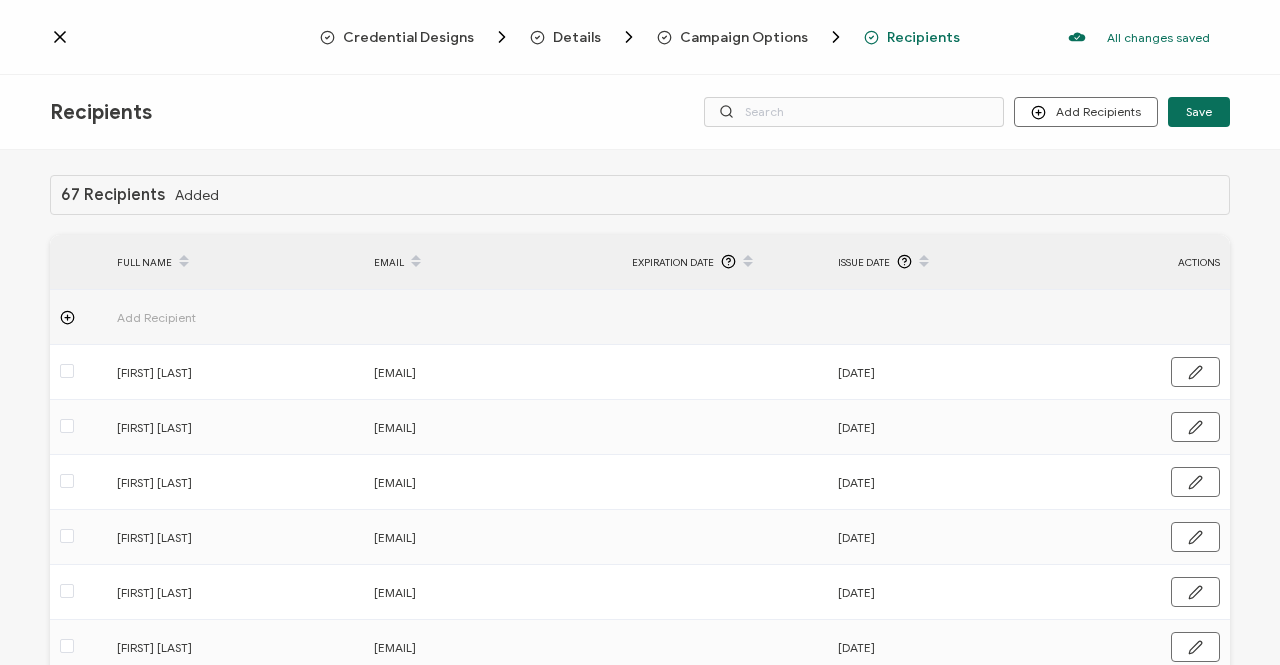 click 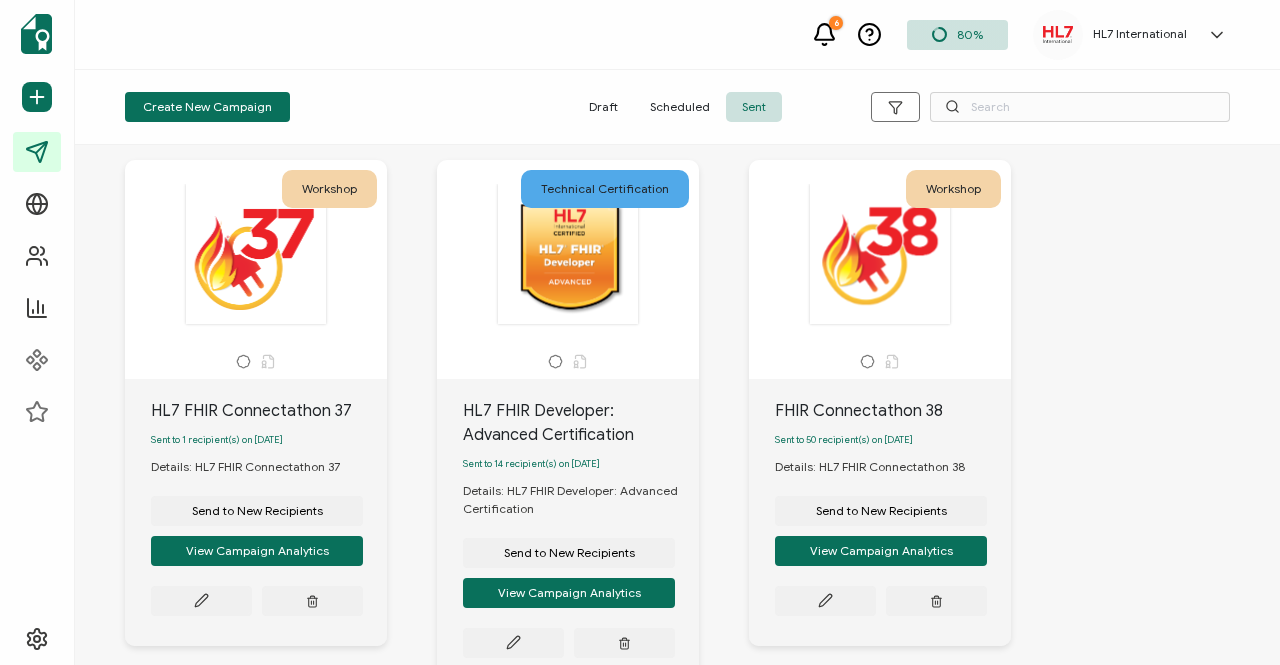 scroll, scrollTop: 768, scrollLeft: 0, axis: vertical 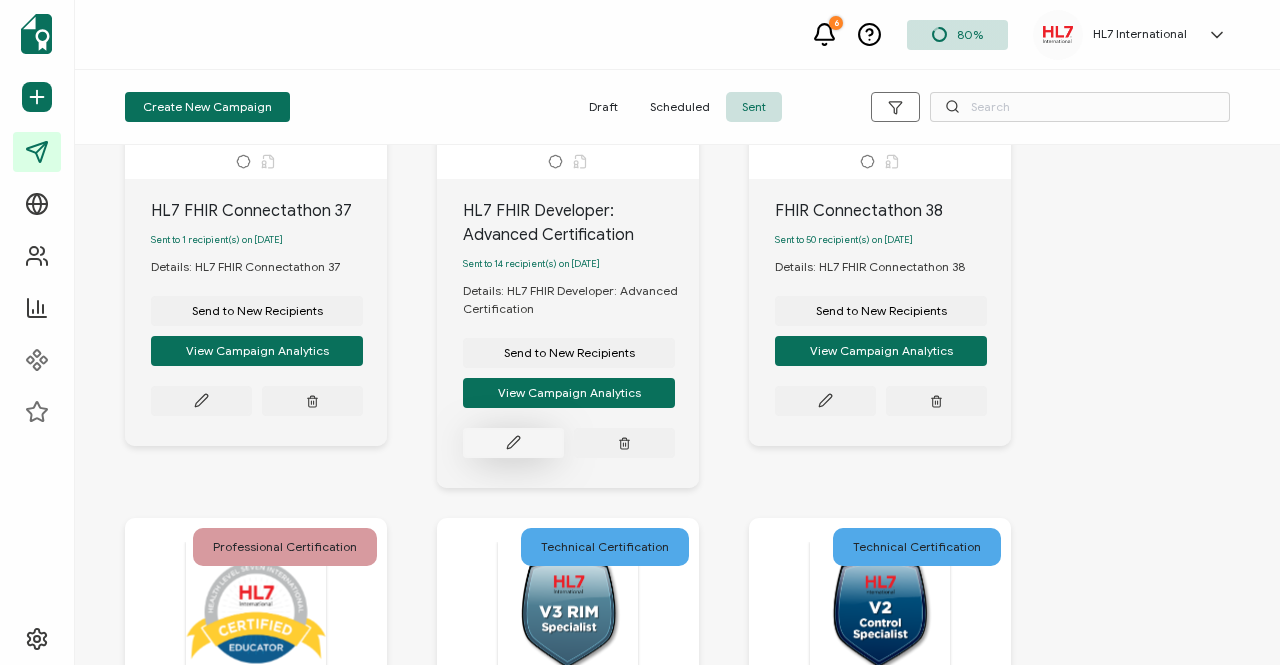 click 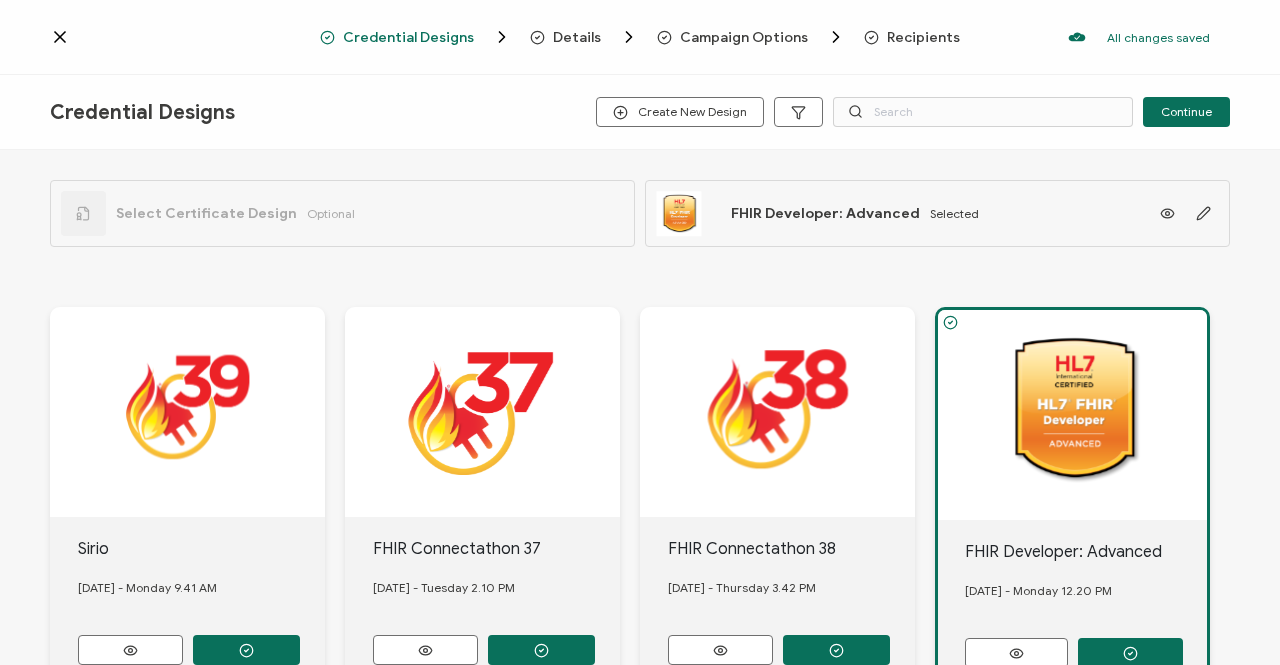 click on "Recipients" at bounding box center (923, 37) 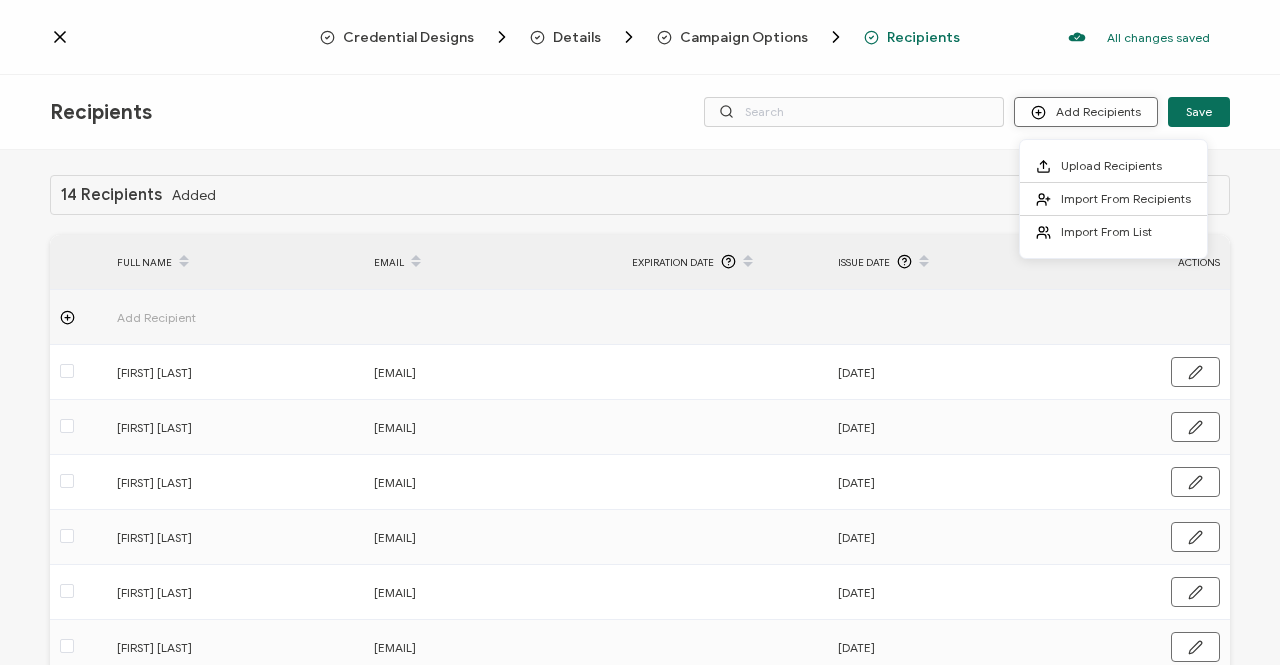 click on "Add Recipients" at bounding box center [1086, 112] 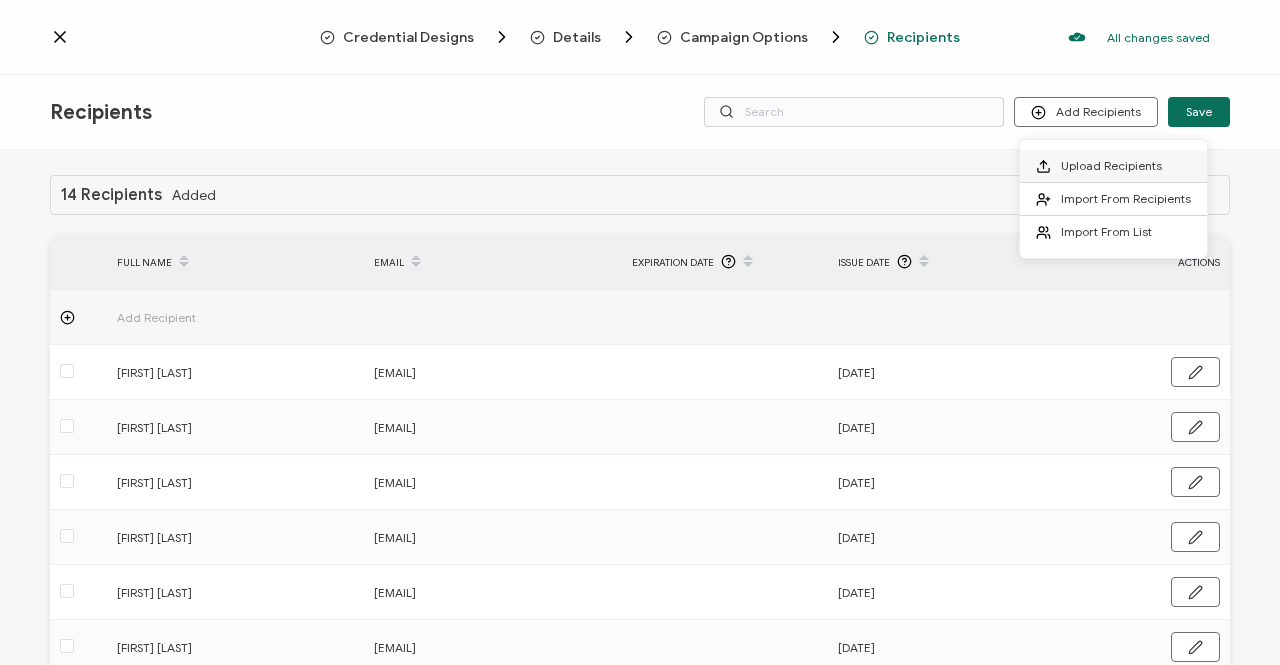 click on "Upload Recipients" at bounding box center [1111, 165] 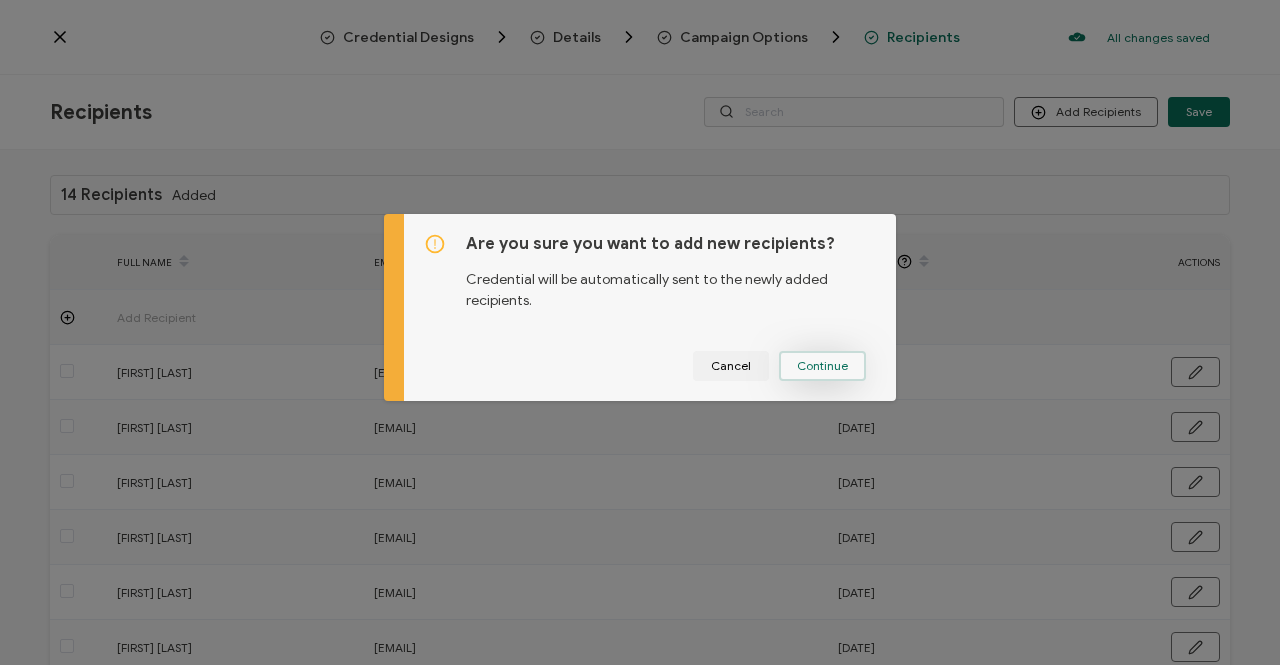 click on "Continue" at bounding box center [822, 366] 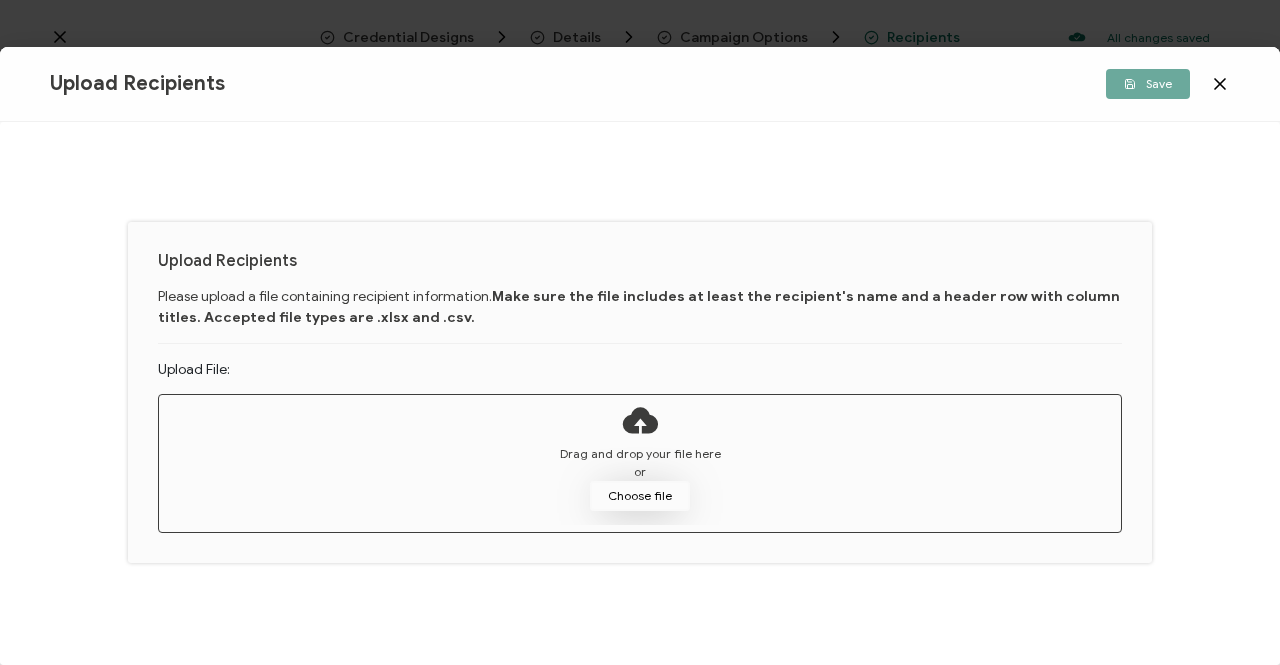 click on "Choose file" at bounding box center [640, 496] 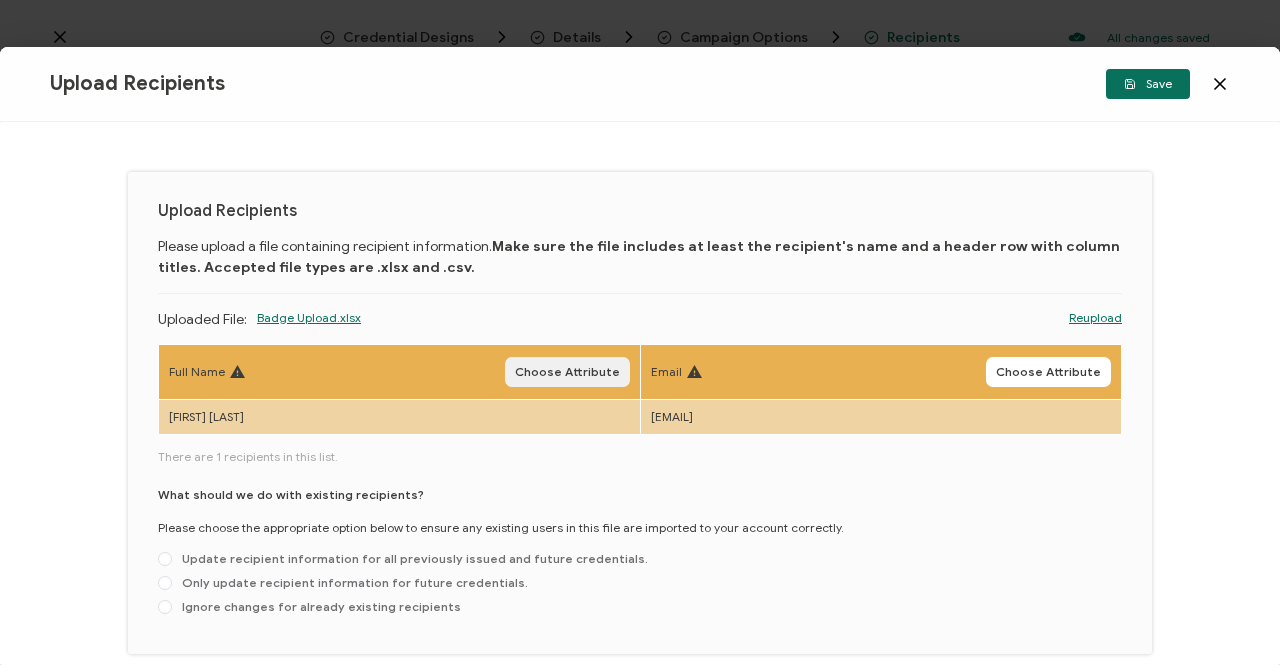 click on "Choose Attribute" at bounding box center (567, 372) 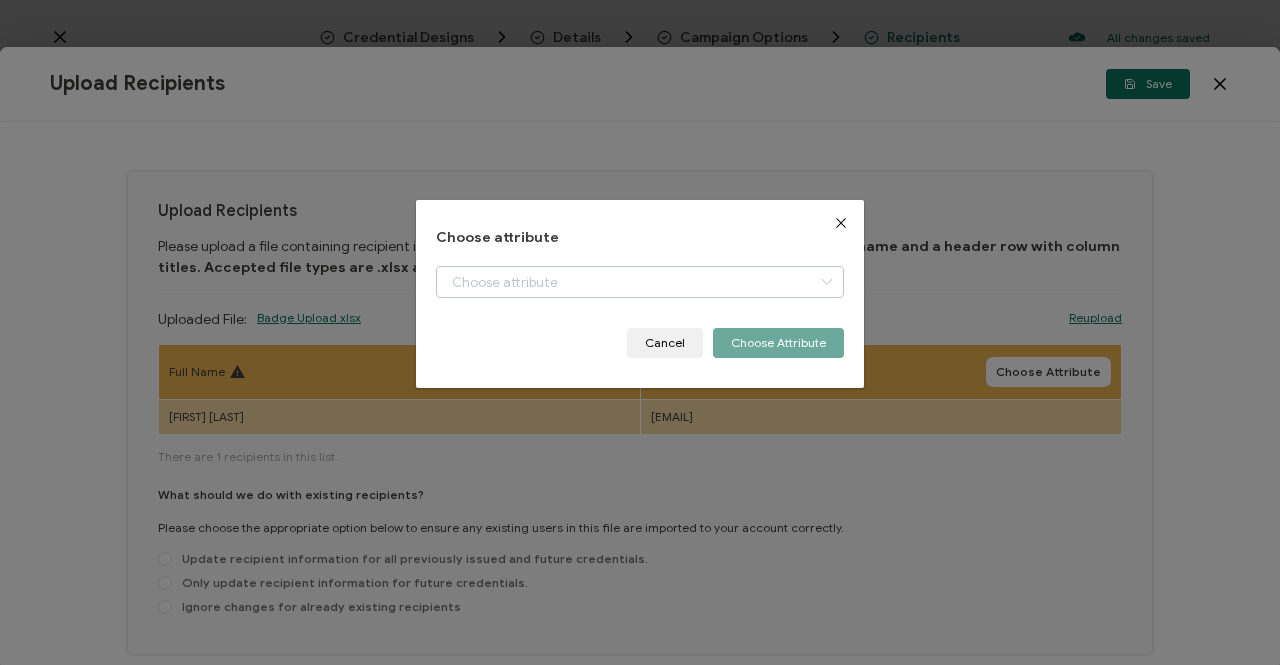 click at bounding box center [826, 282] 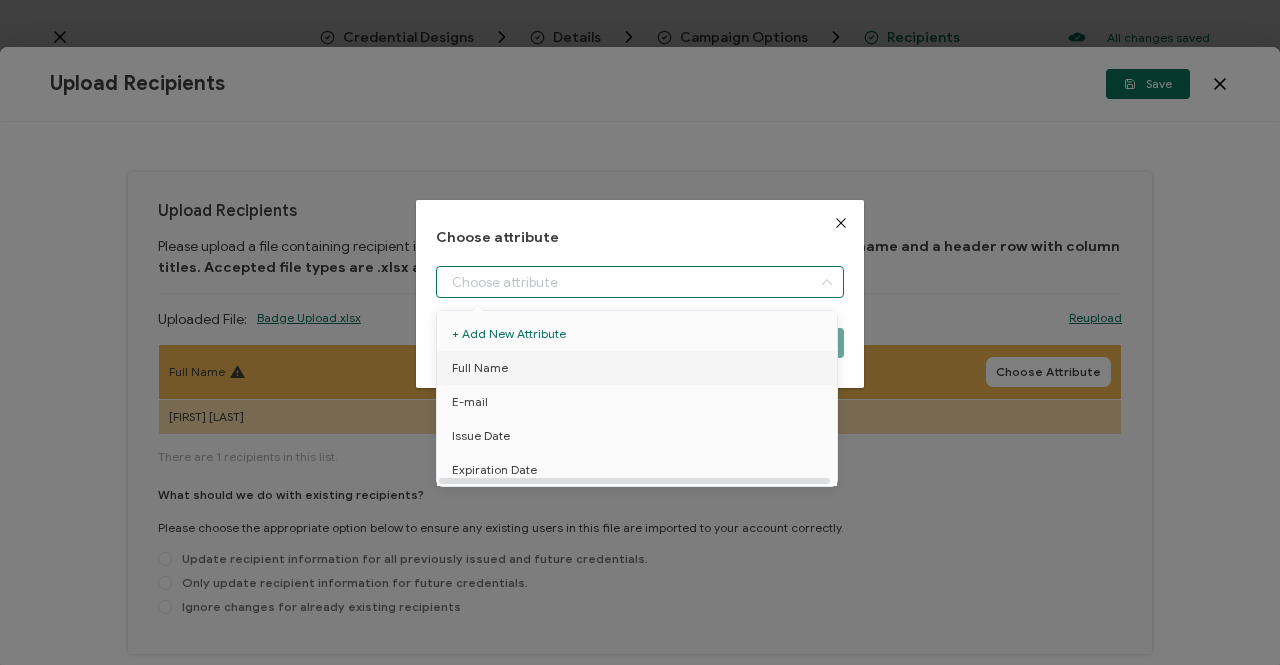 click on "Full Name" at bounding box center (480, 368) 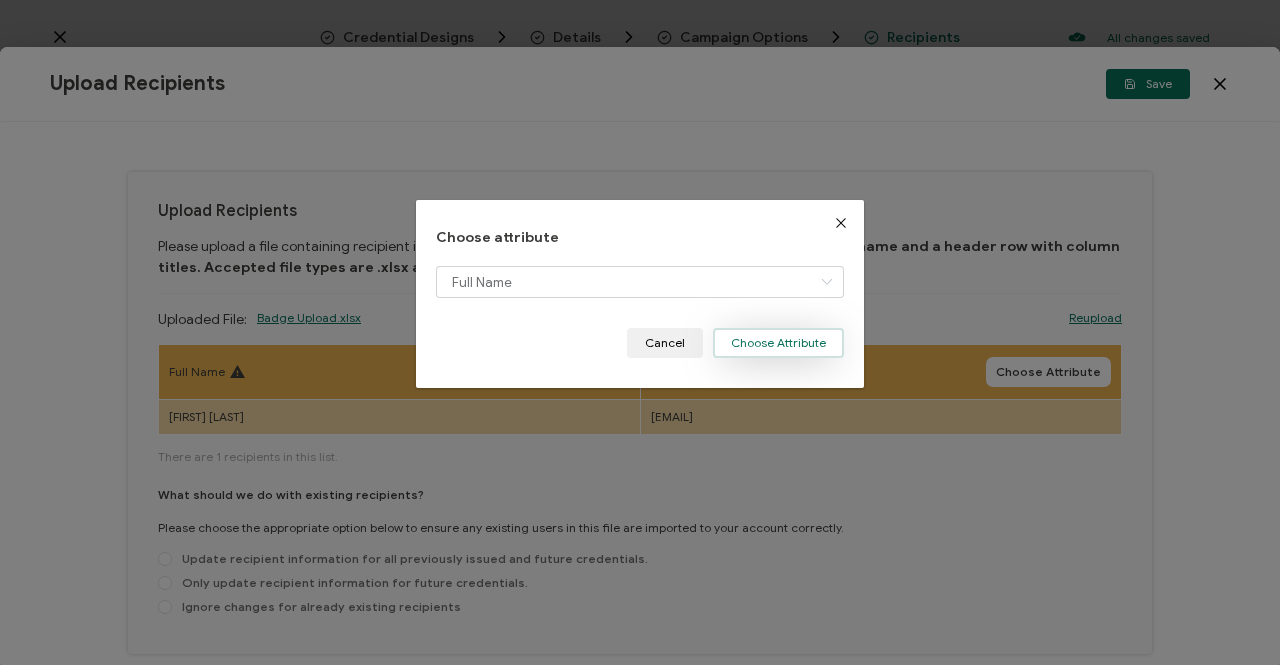 click on "Choose Attribute" at bounding box center [778, 343] 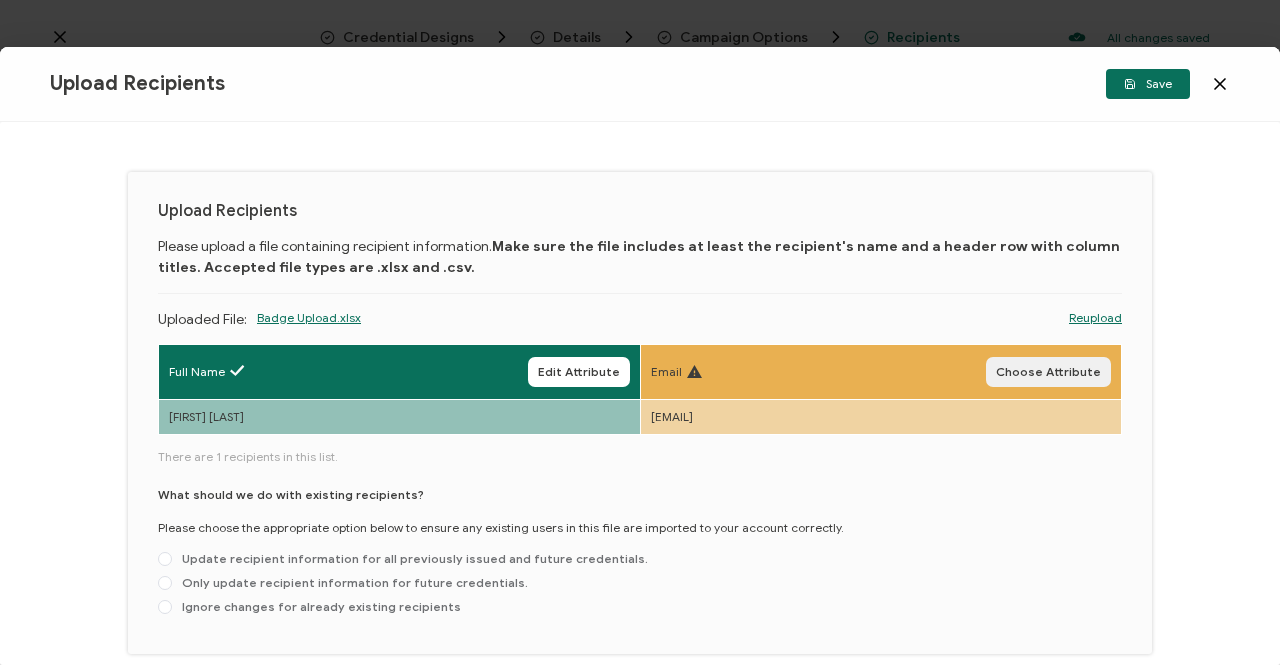 click on "Choose Attribute" at bounding box center [1048, 372] 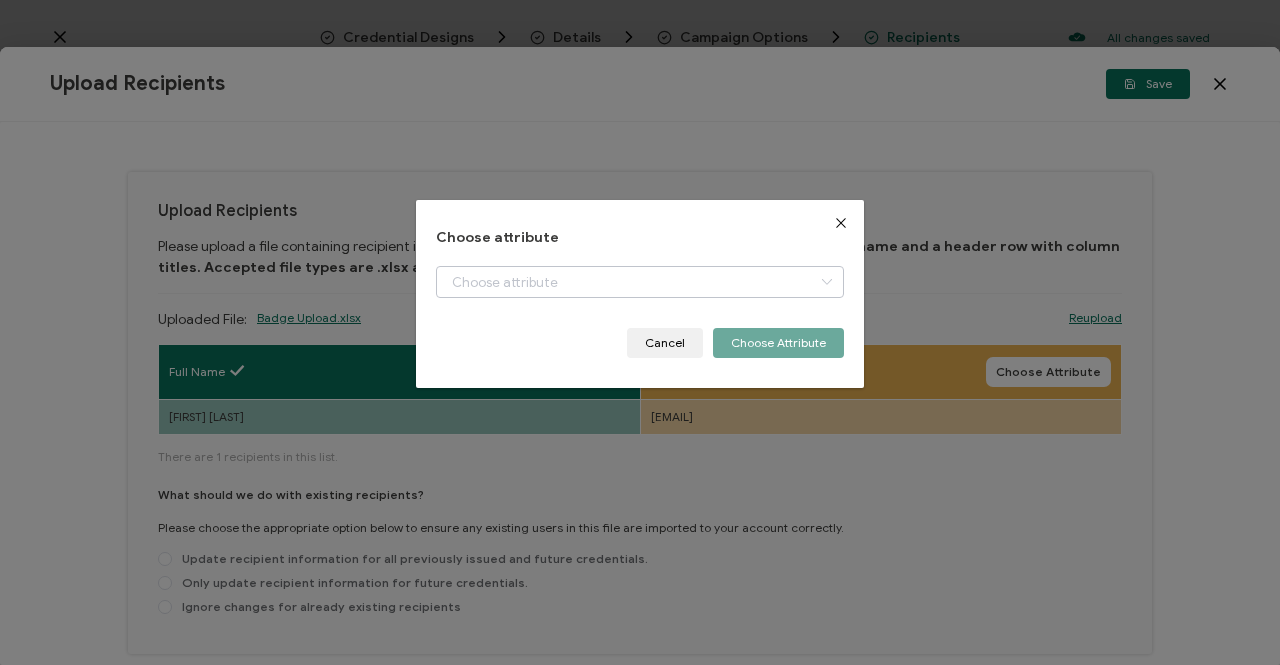 click at bounding box center (826, 282) 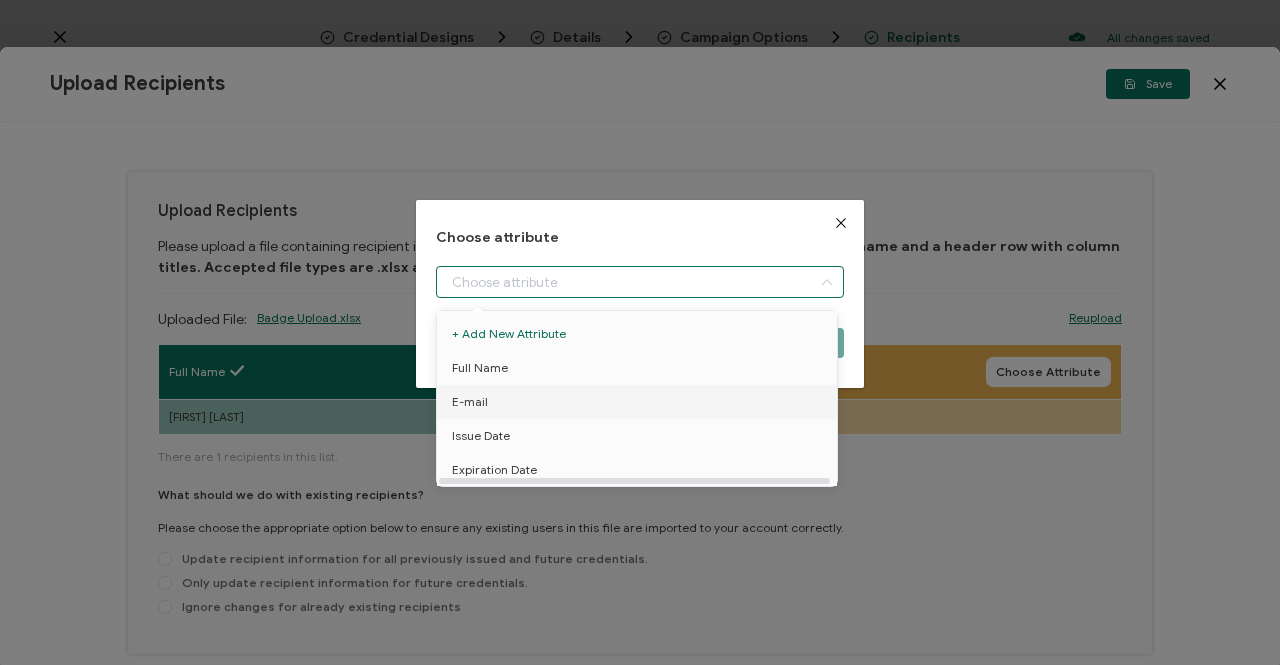 click on "E-mail" at bounding box center (470, 402) 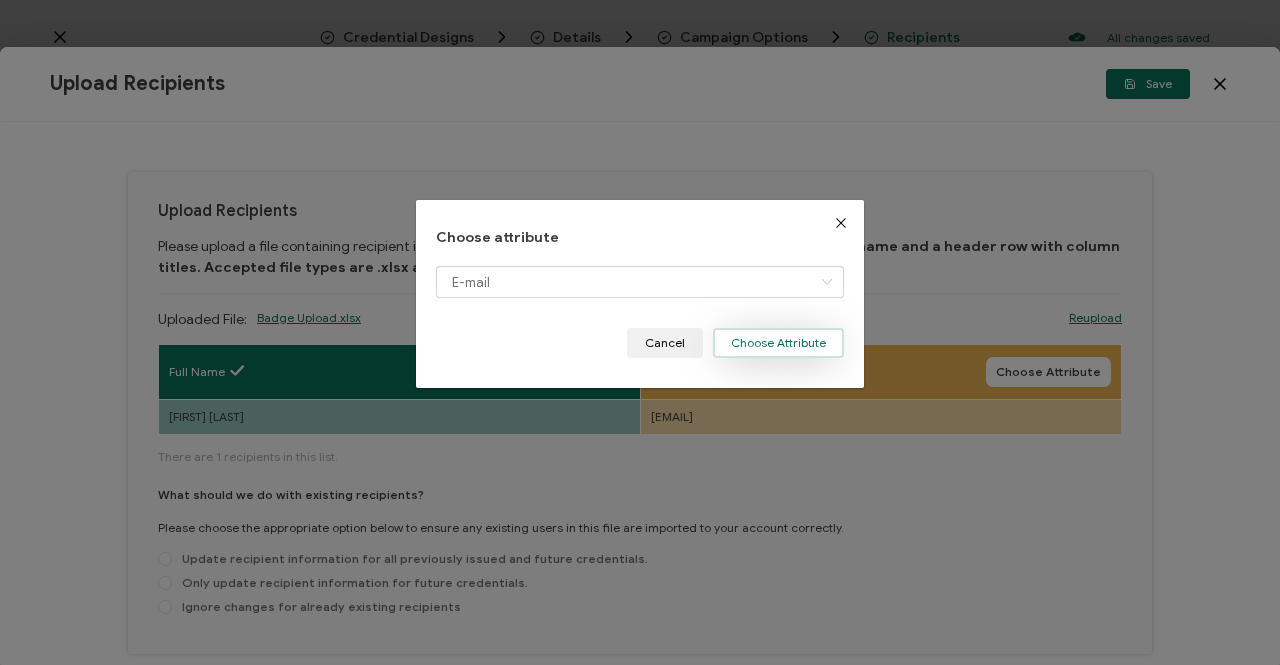 click on "Choose Attribute" at bounding box center [778, 343] 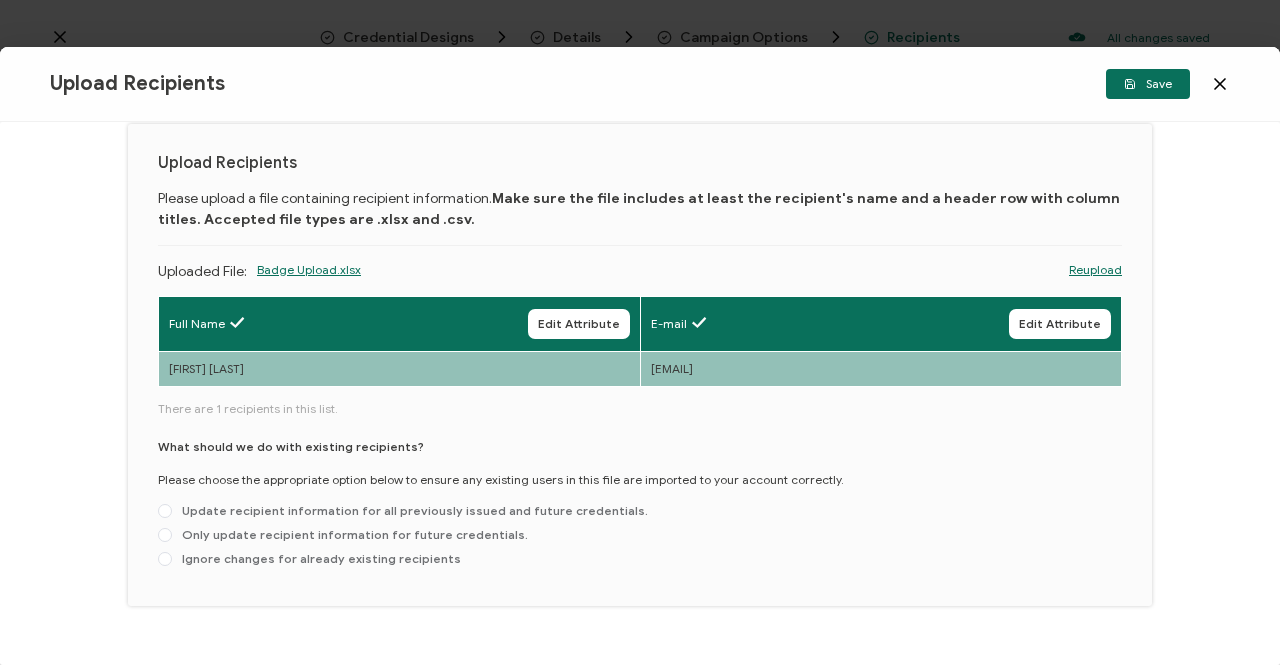scroll, scrollTop: 87, scrollLeft: 0, axis: vertical 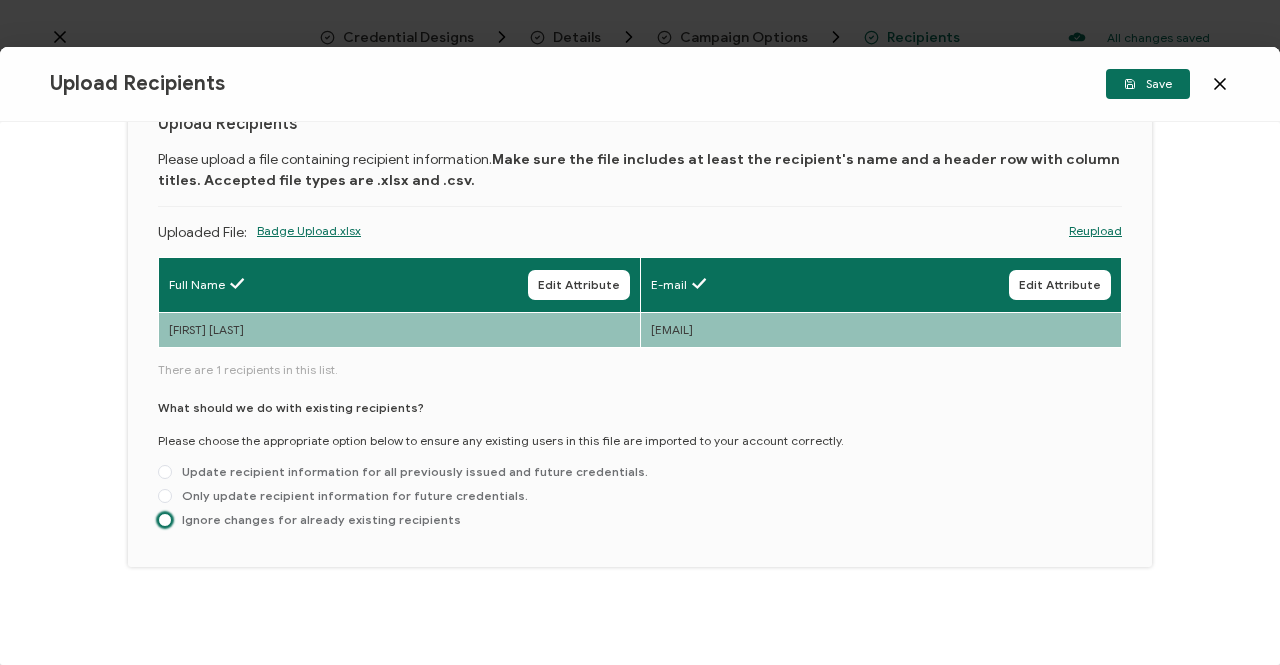 click at bounding box center [165, 520] 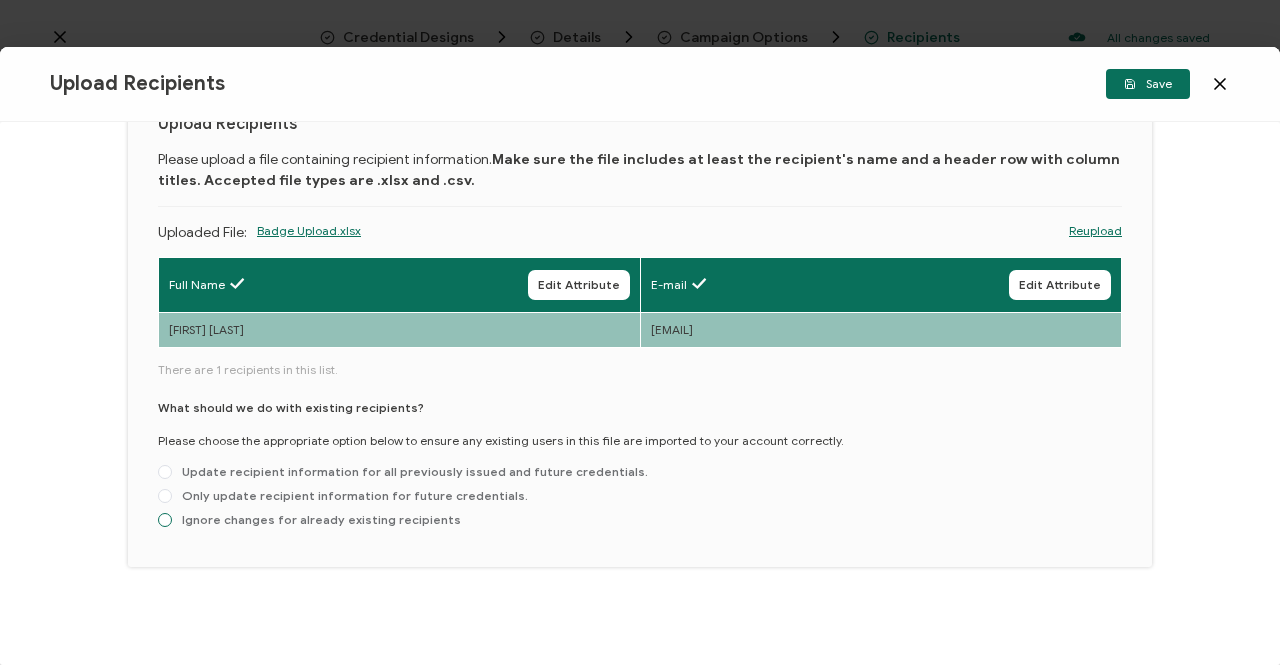 click on "Ignore changes for already existing recipients" at bounding box center [165, 521] 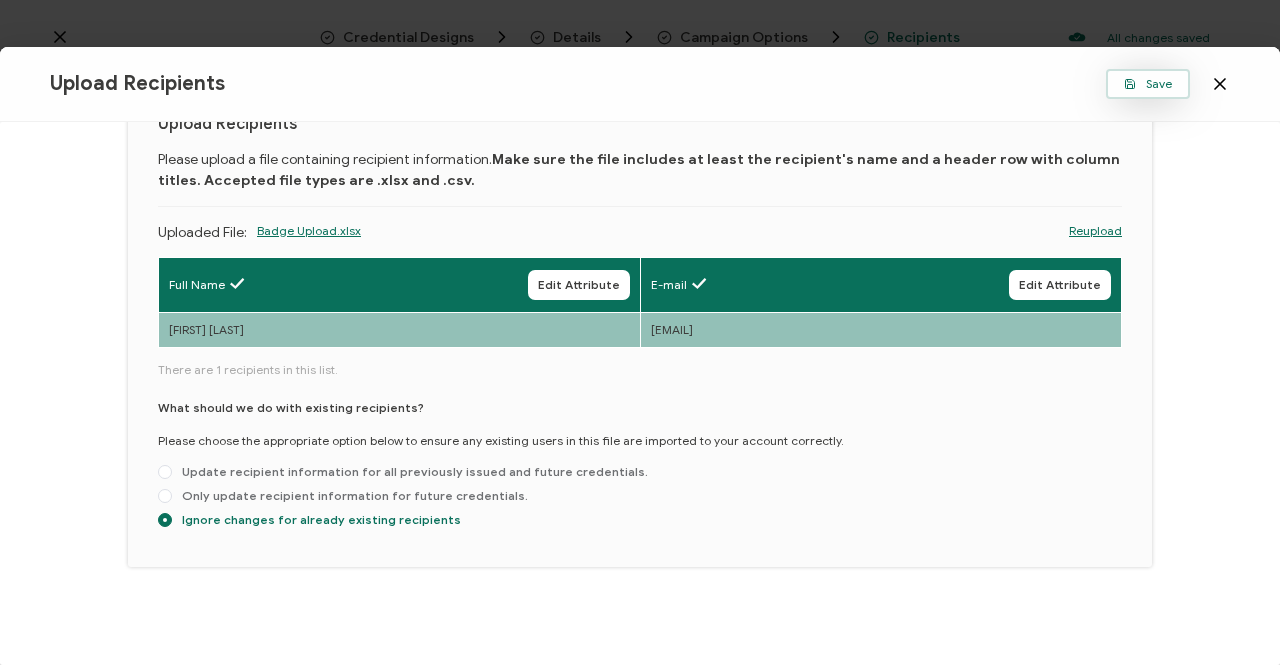 click on "Save" at bounding box center (1148, 84) 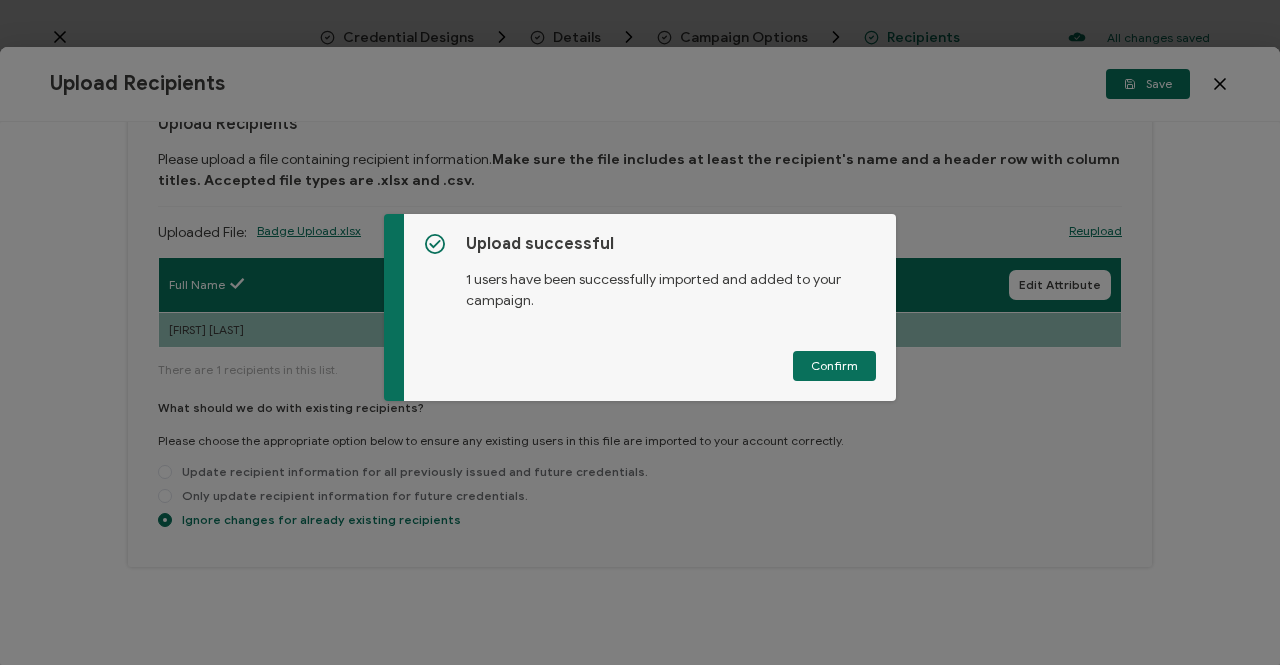 click on "Confirm" at bounding box center [834, 366] 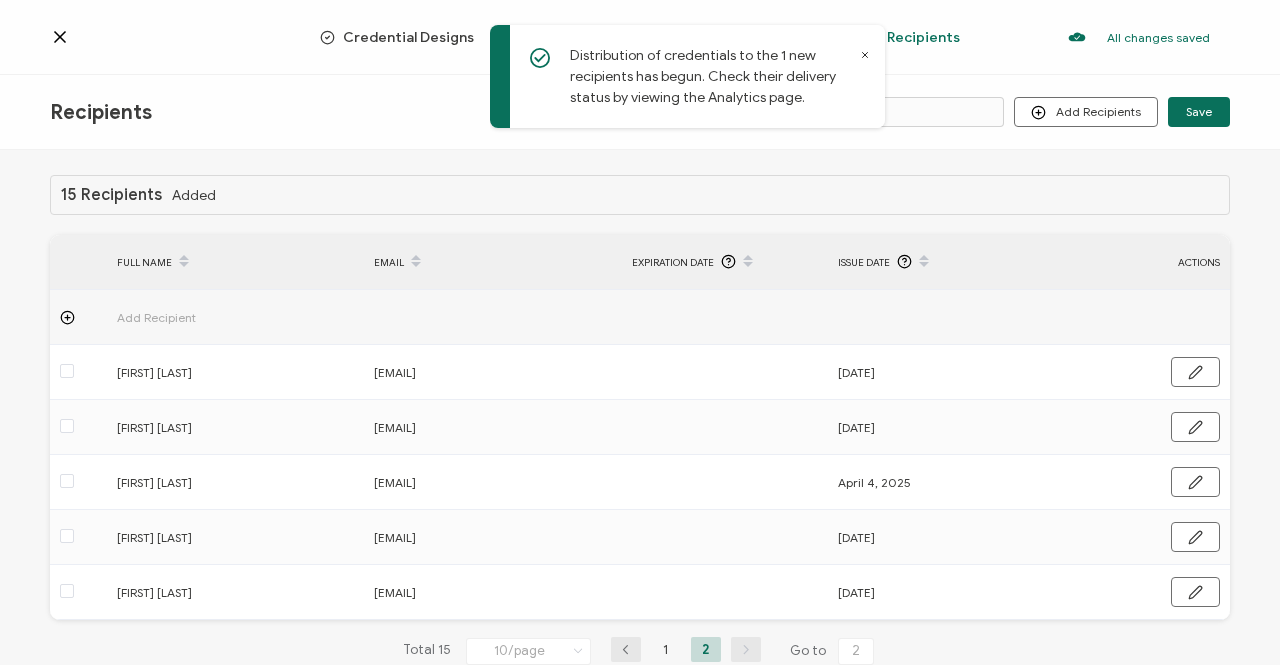 click 